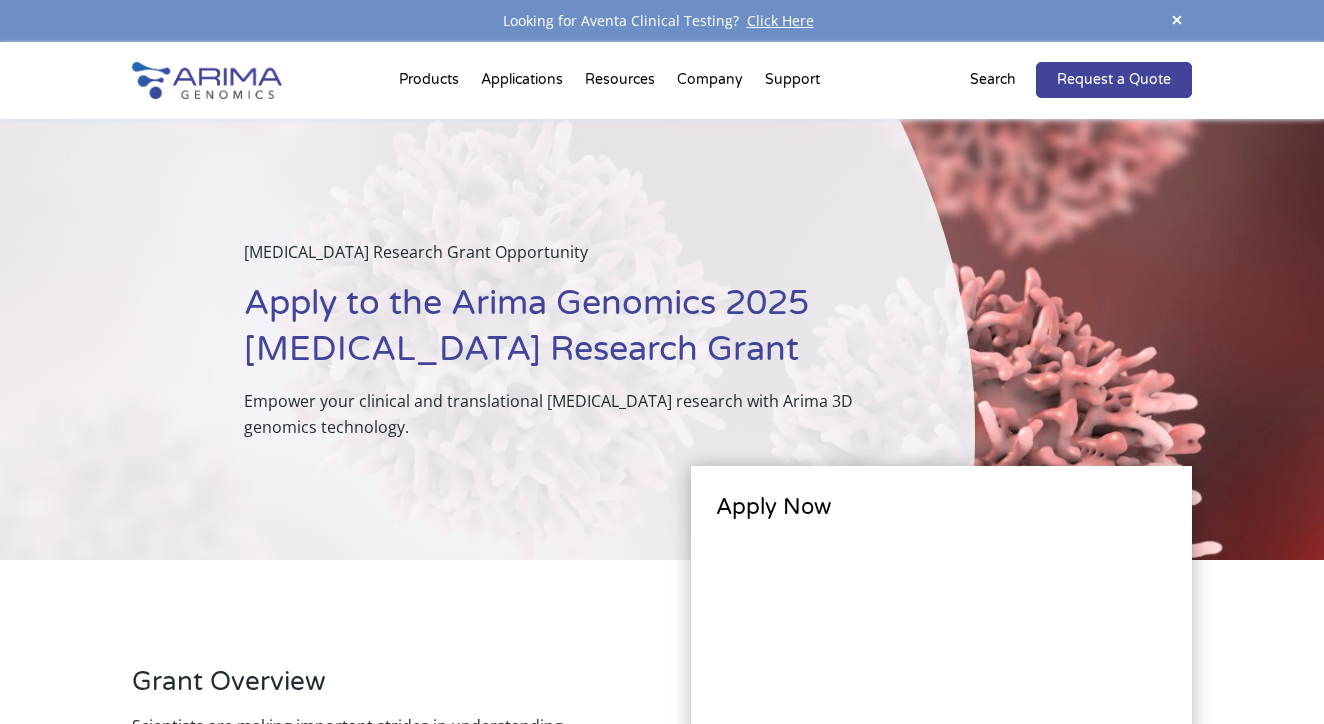 scroll, scrollTop: 0, scrollLeft: 0, axis: both 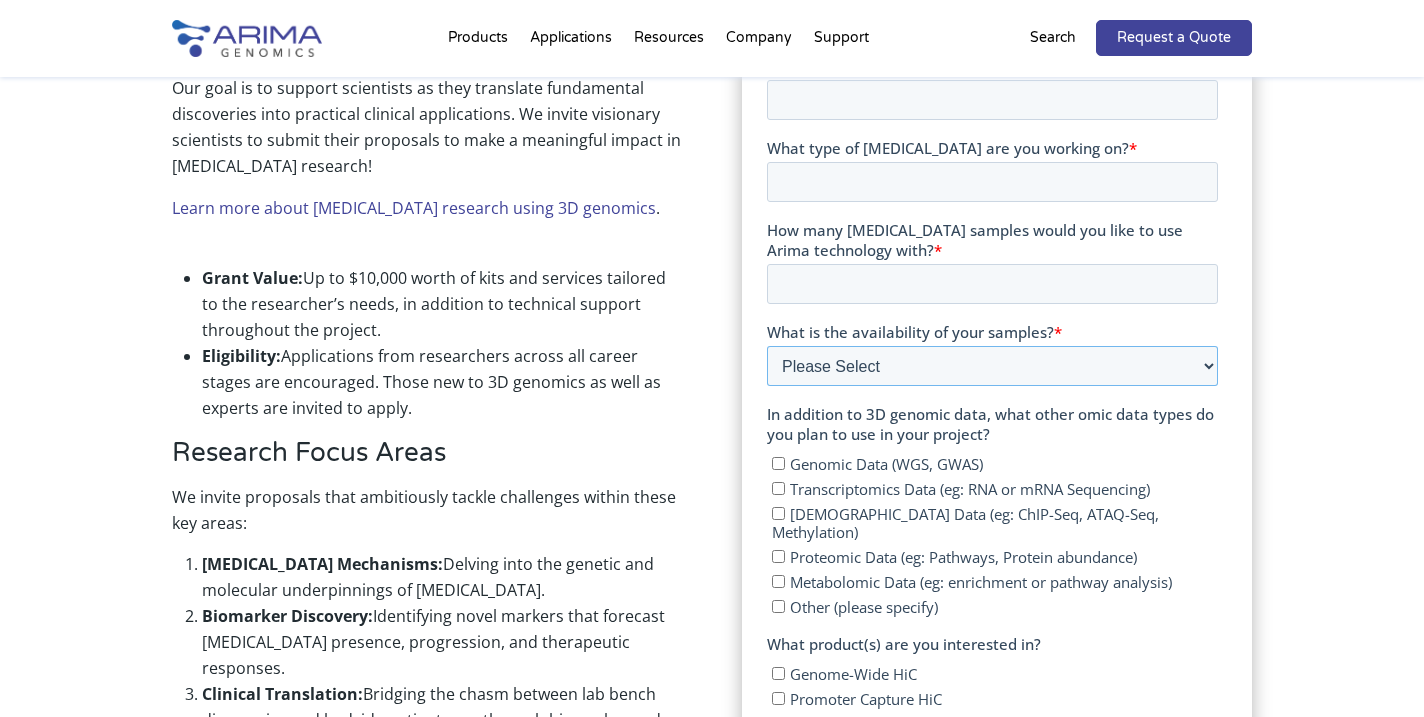 click on "Please Select Currently ready for use Will be ready within 2 months Will take longer than 2 months to acquire" at bounding box center (991, 366) 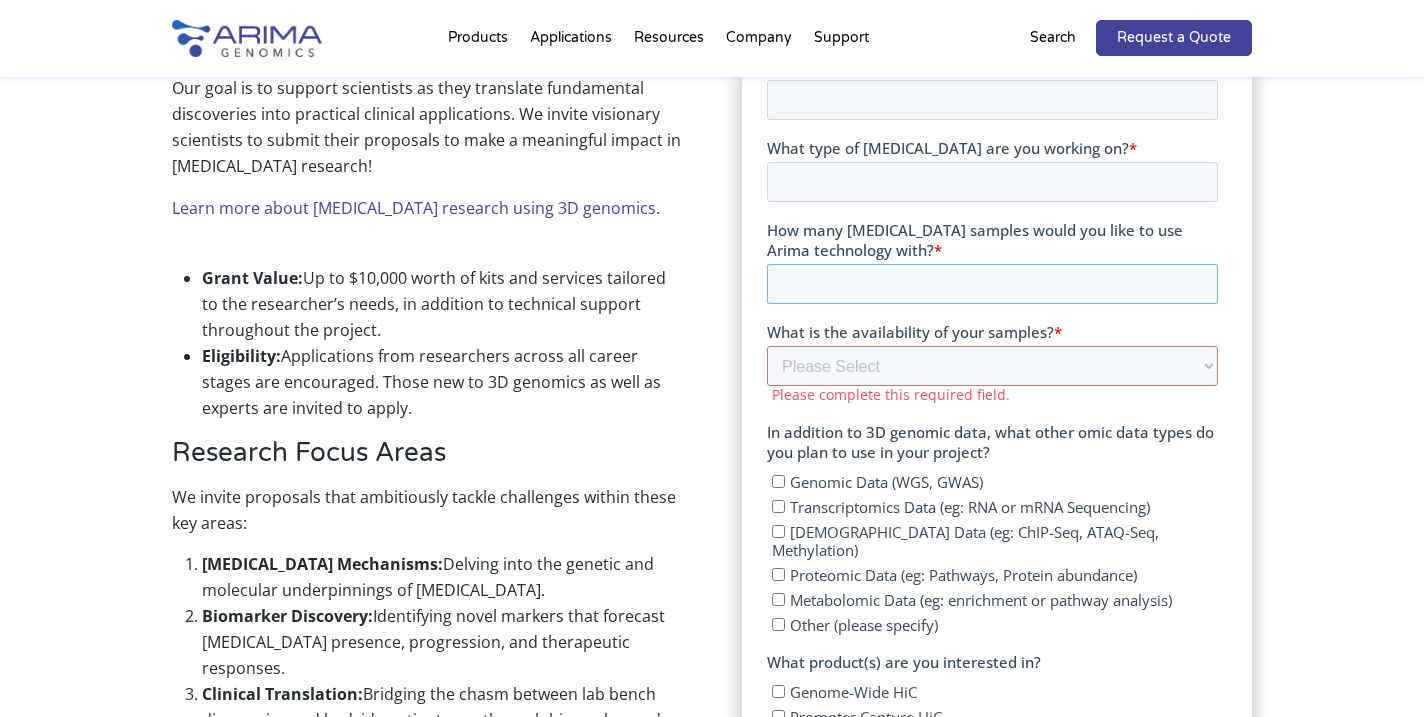 click on "How many cancer samples would you like to use Arima technology with? *" at bounding box center [991, 284] 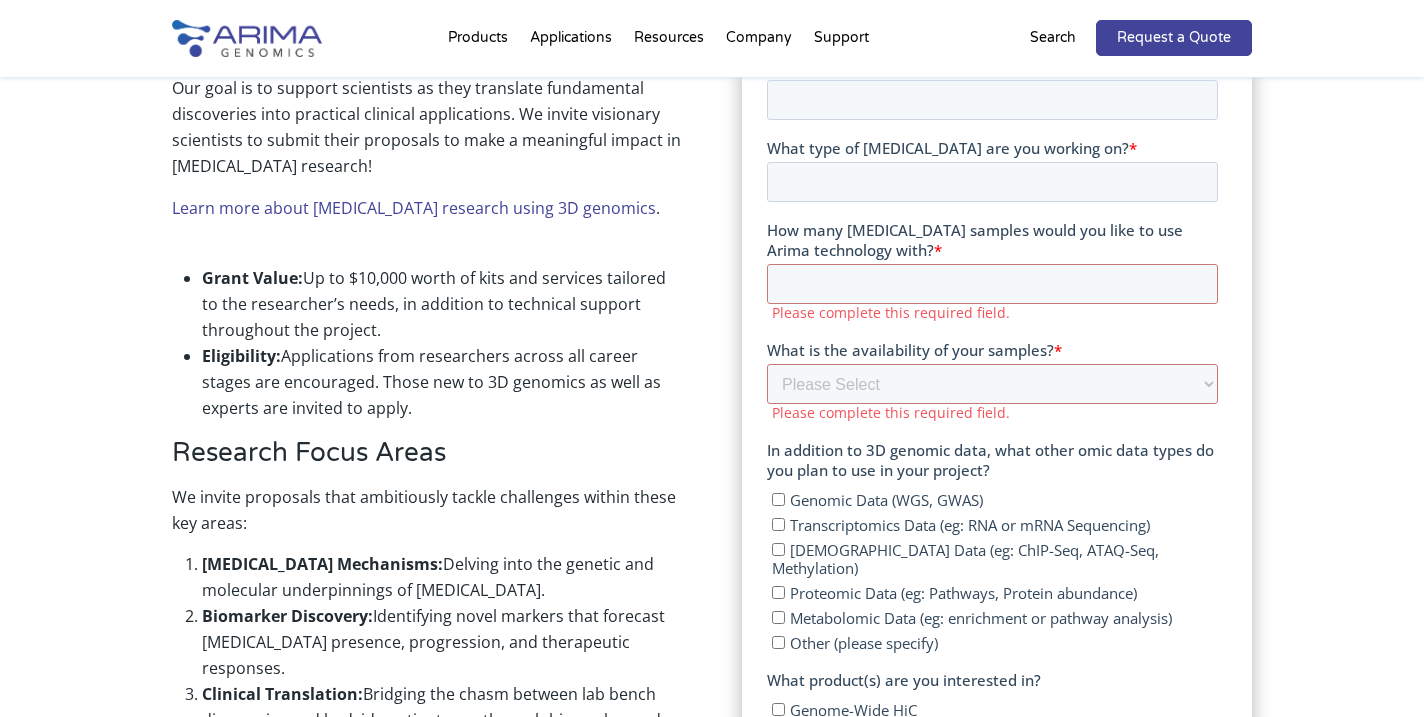 click on "Grant Overview Scientists are making important strides in understanding cancer, thanks in part to innovative approaches like 3D genomics. By exploring how the genome is organized in three dimensions, researchers are gaining fresh insights into the genetic and epigenetic changes that underlie cancer development and progression. Our goal is to support scientists as they translate fundamental discoveries into practical clinical applications. We invite visionary scientists to submit their proposals to make a meaningful impact in cancer research! Learn more about cancer research using 3D genomics . Grant Value:  Up to $10,000 worth of kits and services tailored to the researcher’s needs, in addition to technical support throughout the project. Eligibility:  Applications from researchers across all career stages are encouraged. Those new to 3D genomics as well as experts are invited to apply. Research Focus Areas We invite proposals that ambitiously tackle challenges within these key areas: Cancer Mechanisms:" at bounding box center [712, 606] 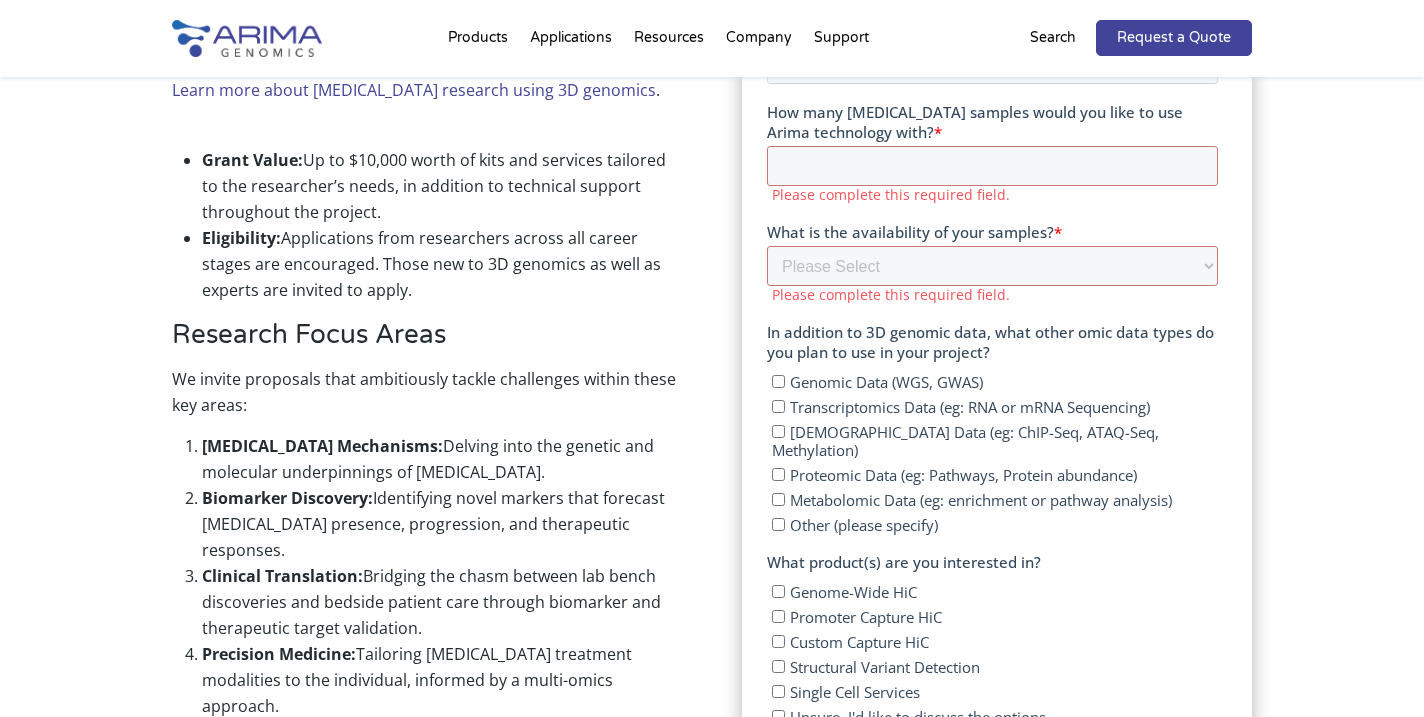 scroll, scrollTop: 957, scrollLeft: 0, axis: vertical 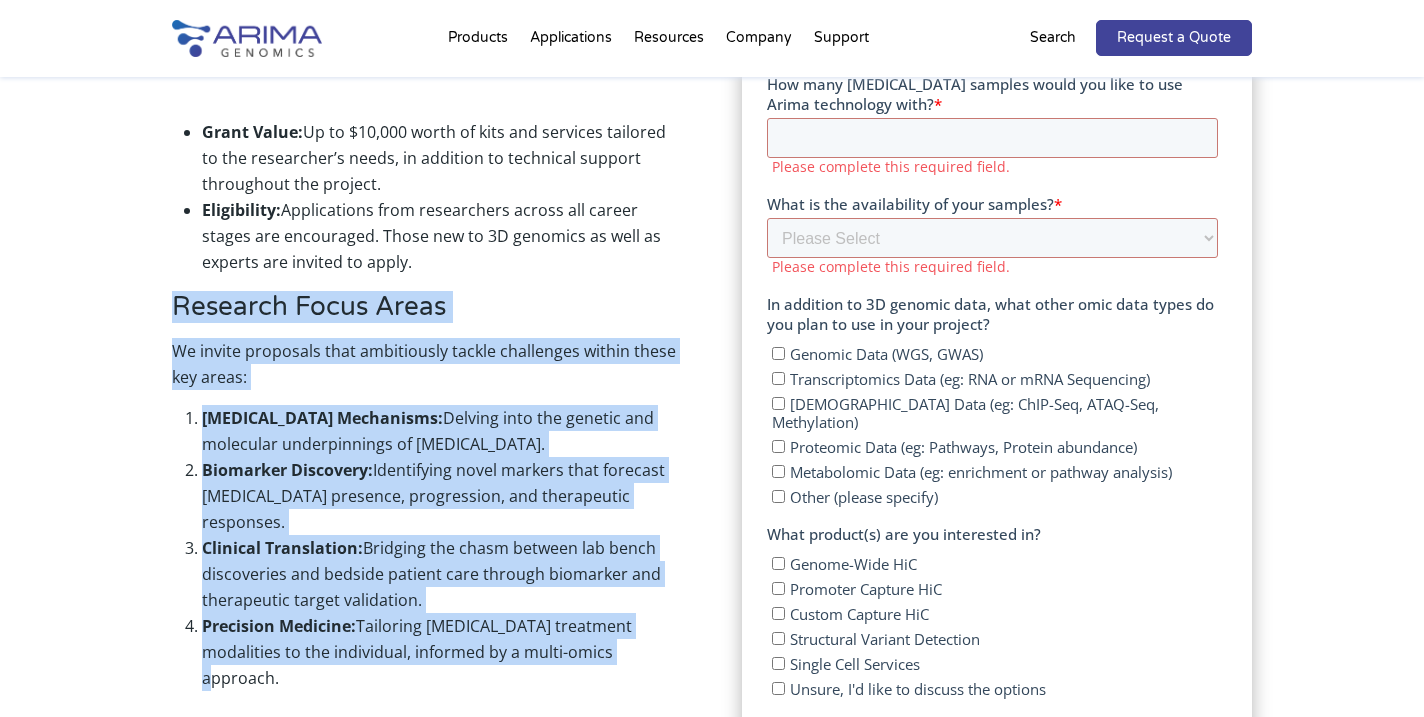 drag, startPoint x: 172, startPoint y: 309, endPoint x: 582, endPoint y: 623, distance: 516.4262 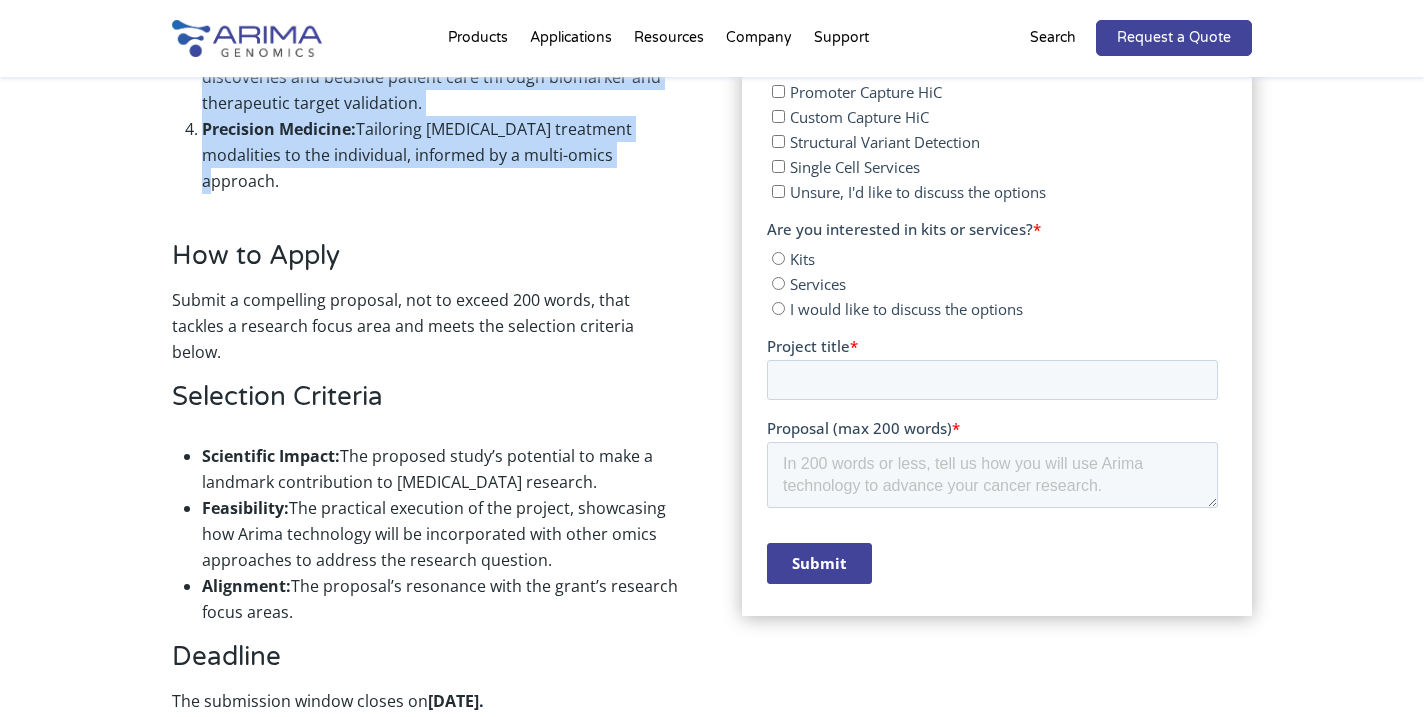 scroll, scrollTop: 1441, scrollLeft: 0, axis: vertical 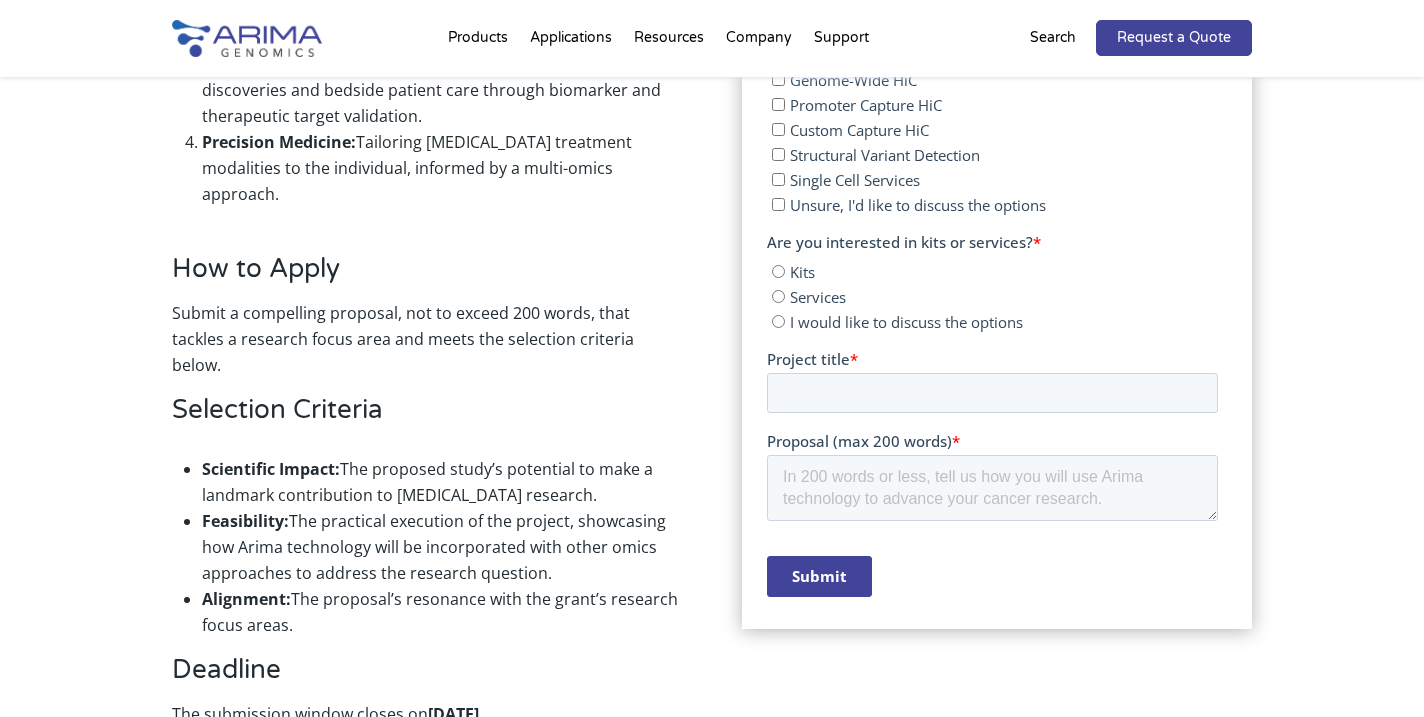 click on "Grant Overview Scientists are making important strides in understanding cancer, thanks in part to innovative approaches like 3D genomics. By exploring how the genome is organized in three dimensions, researchers are gaining fresh insights into the genetic and epigenetic changes that underlie cancer development and progression. Our goal is to support scientists as they translate fundamental discoveries into practical clinical applications. We invite visionary scientists to submit their proposals to make a meaningful impact in cancer research! Learn more about cancer research using 3D genomics . Grant Value:  Up to $10,000 worth of kits and services tailored to the researcher’s needs, in addition to technical support throughout the project. Eligibility:  Applications from researchers across all career stages are encouraged. Those new to 3D genomics as well as experts are invited to apply. Research Focus Areas We invite proposals that ambitiously tackle challenges within these key areas: Cancer Mechanisms:" at bounding box center [712, -24] 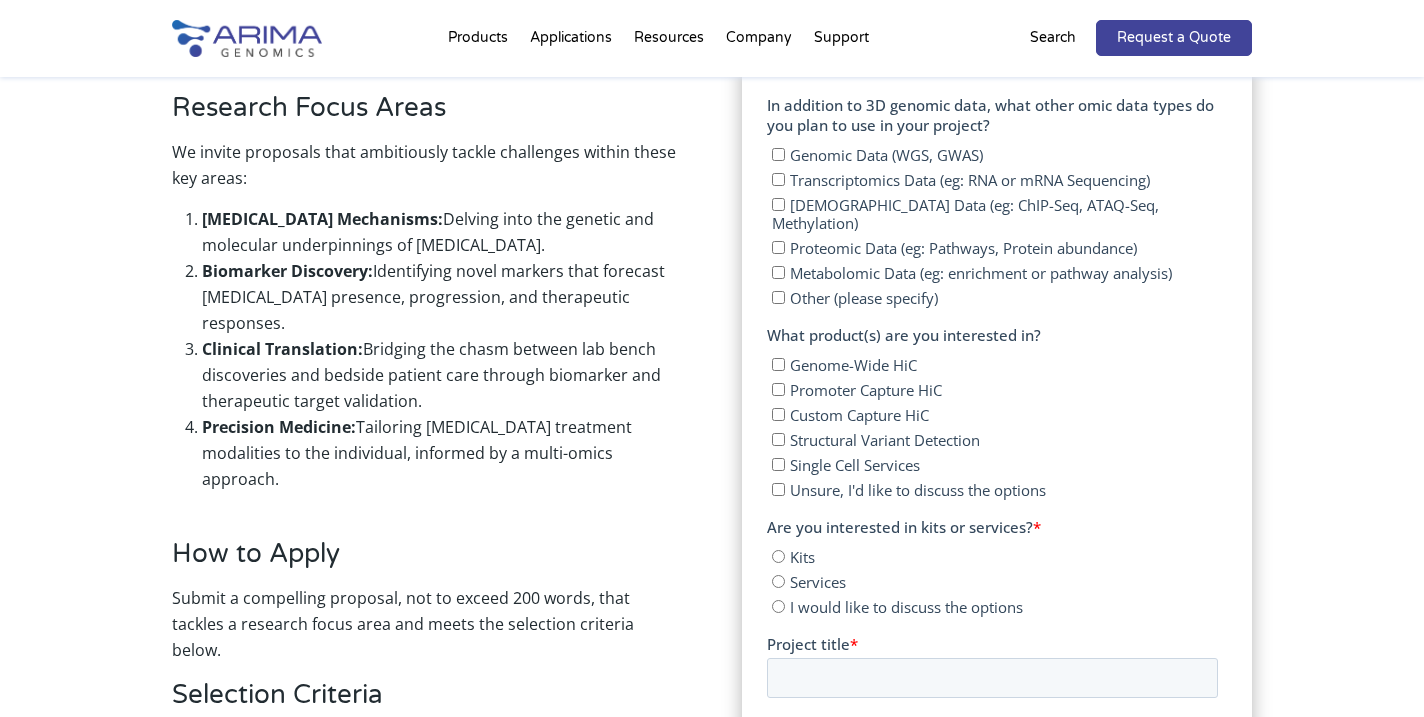 scroll, scrollTop: 973, scrollLeft: 0, axis: vertical 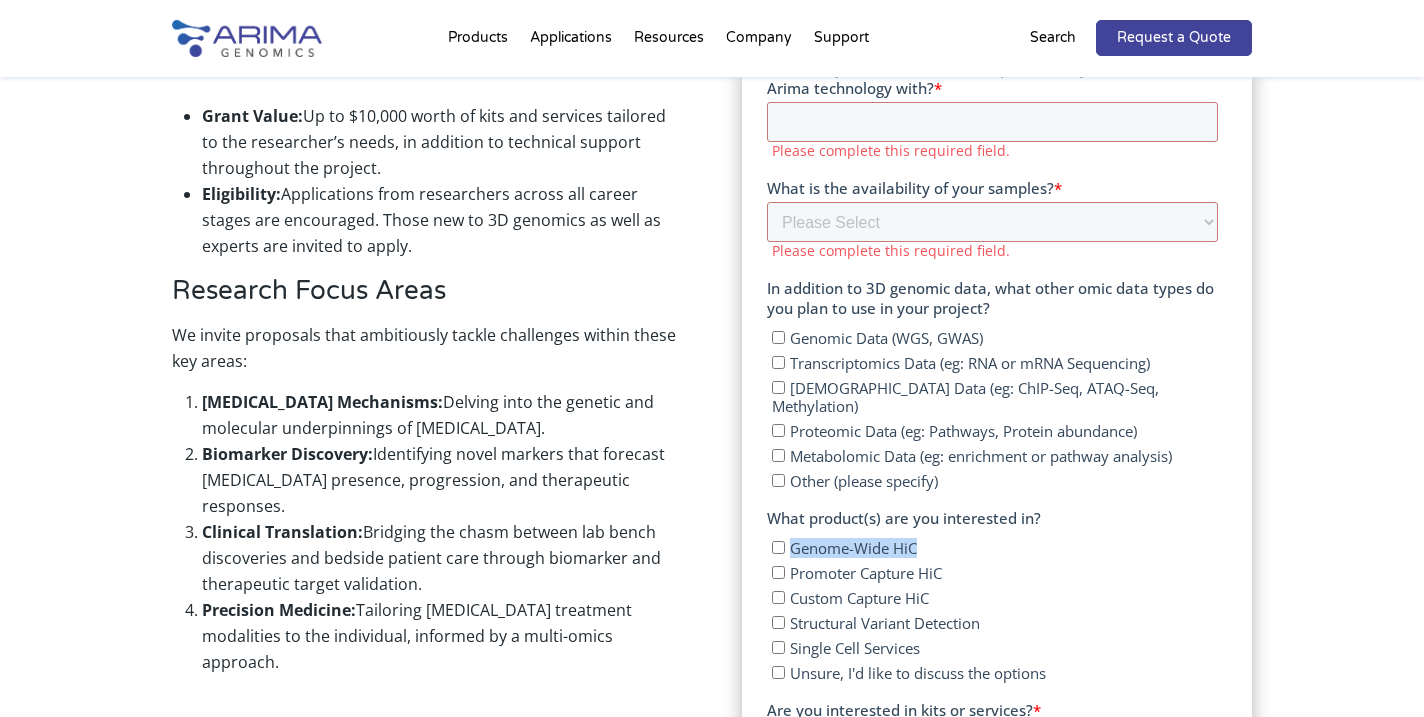 drag, startPoint x: 918, startPoint y: 538, endPoint x: 789, endPoint y: 538, distance: 129 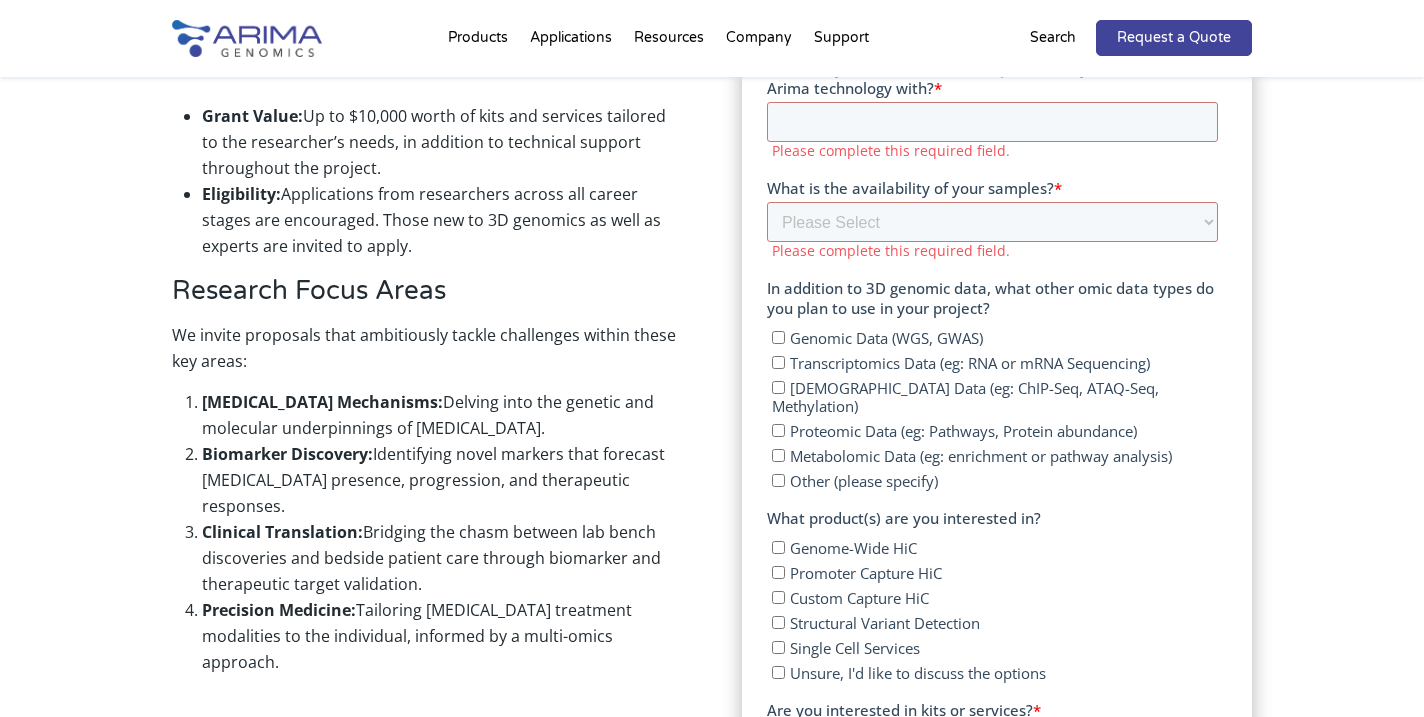 click on "Promoter Capture HiC" at bounding box center [994, 572] 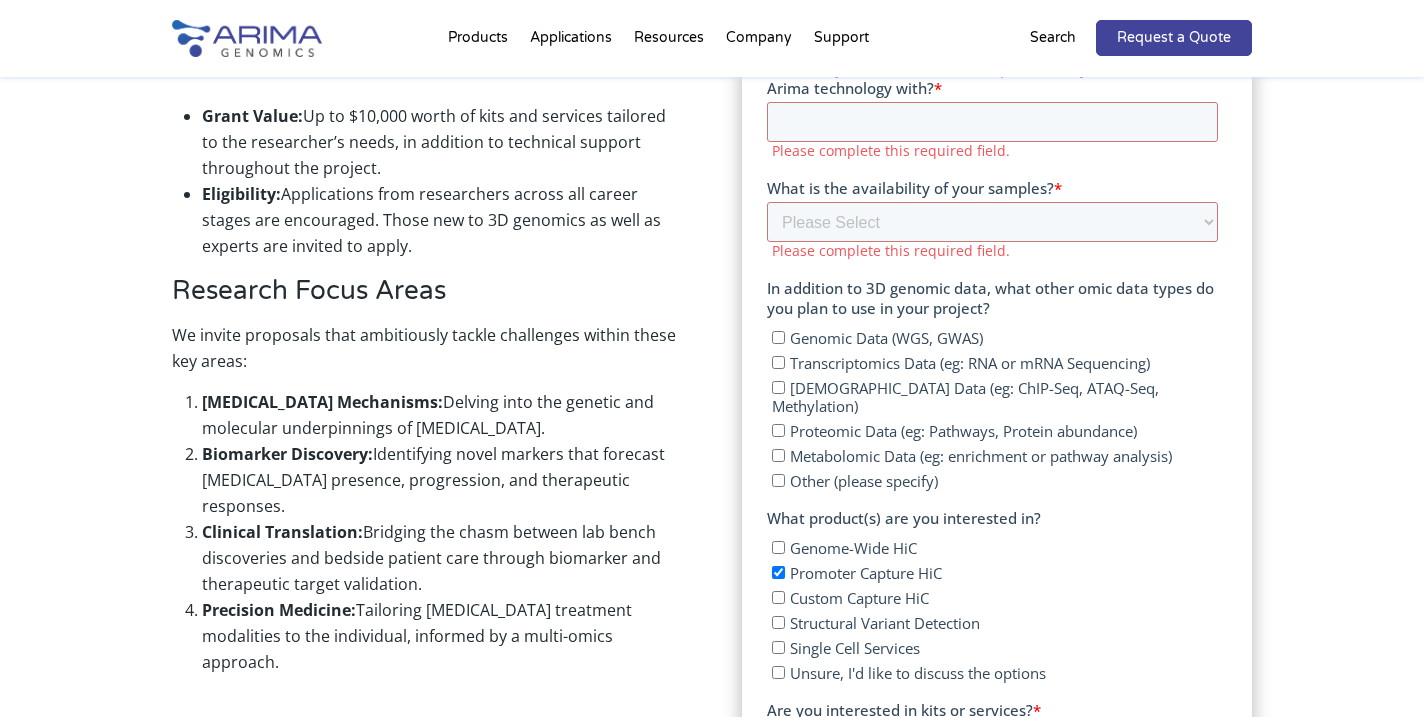 checkbox on "true" 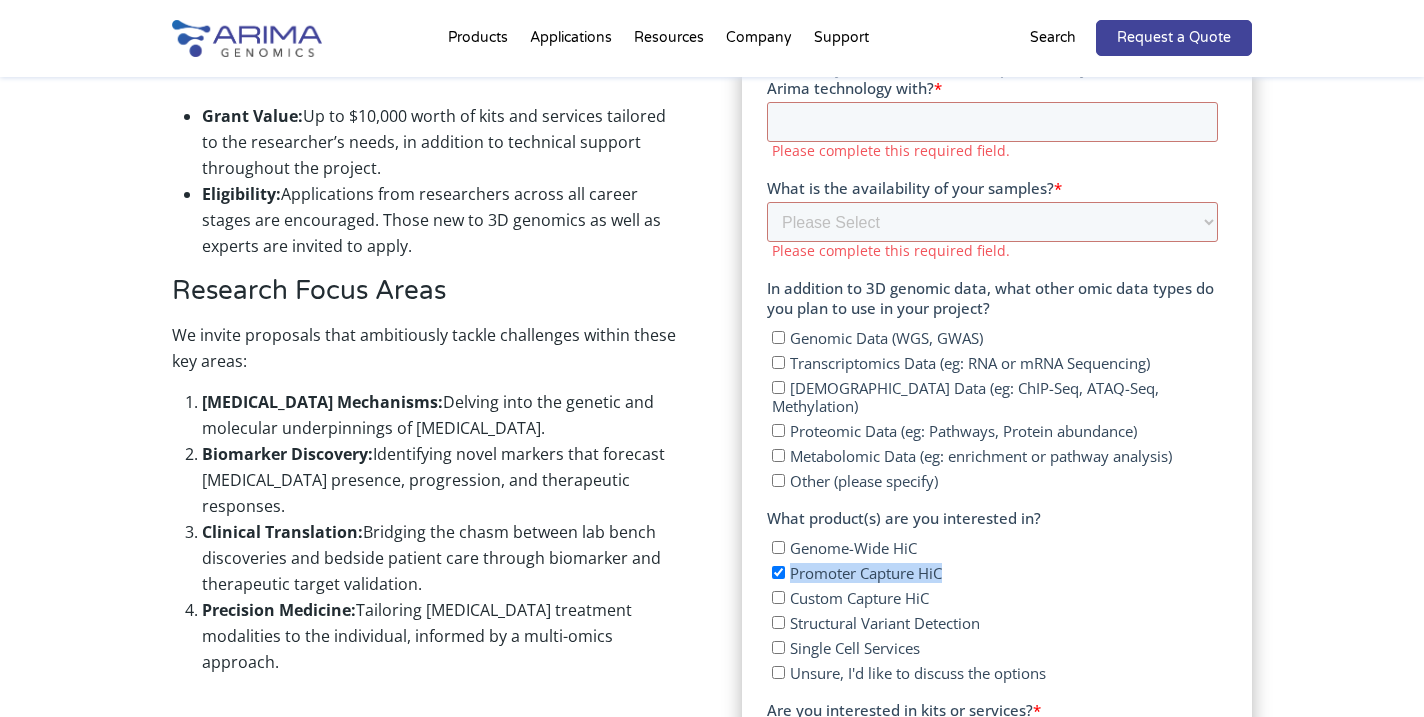 drag, startPoint x: 950, startPoint y: 561, endPoint x: 792, endPoint y: 559, distance: 158.01266 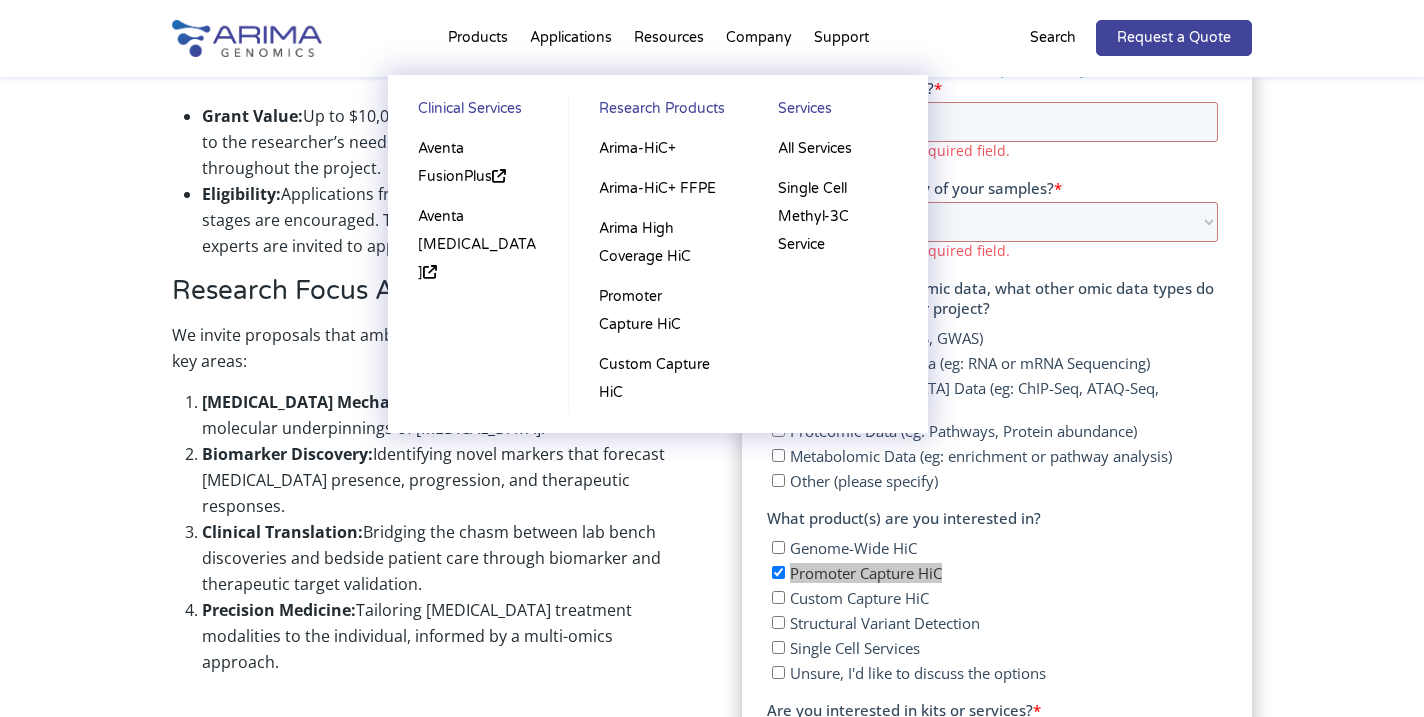 click on "Products Clinical Services Aventa FusionPlus  Aventa Lymphoma  Research Products Arima-HiC+ Arima-HiC+ FFPE Arima High Coverage HiC Promoter Capture HiC Custom Capture HiC Services All Services Single Cell Methyl-3C Service" at bounding box center (478, 42) 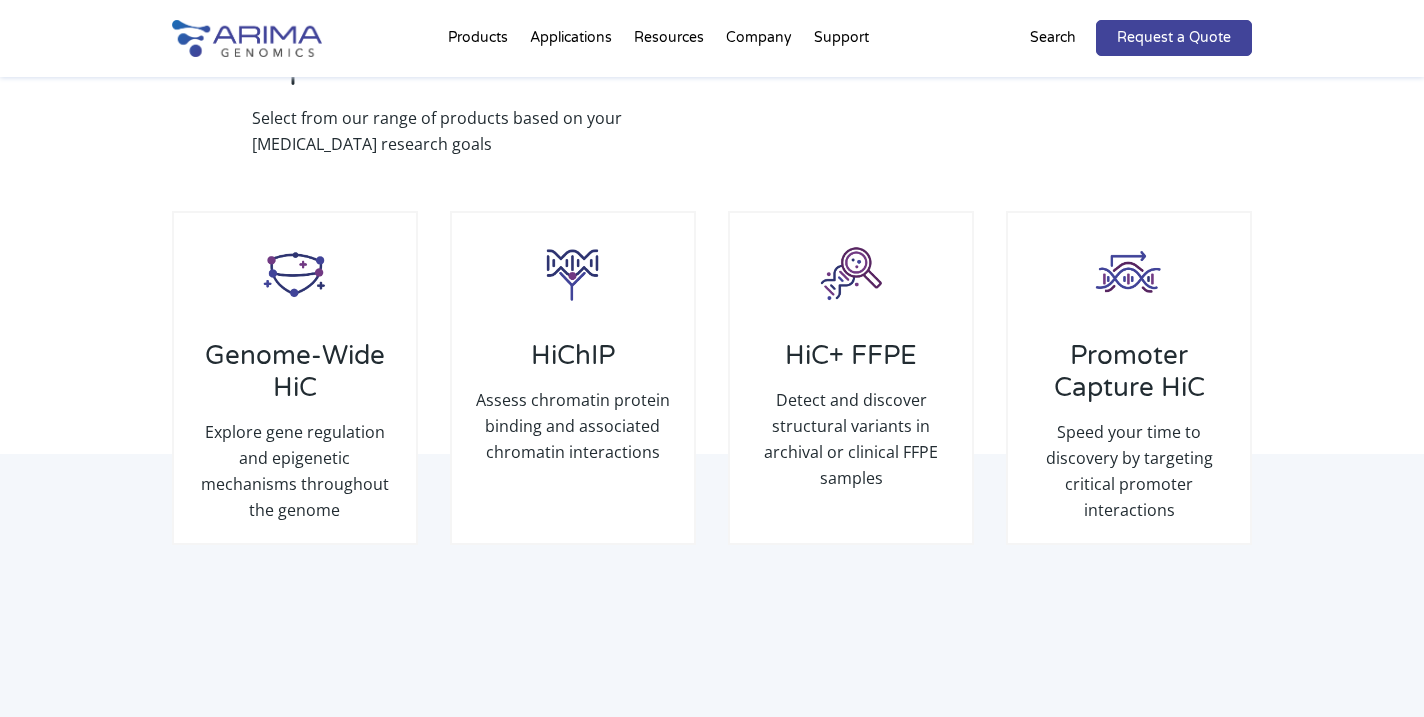 scroll, scrollTop: 2314, scrollLeft: 0, axis: vertical 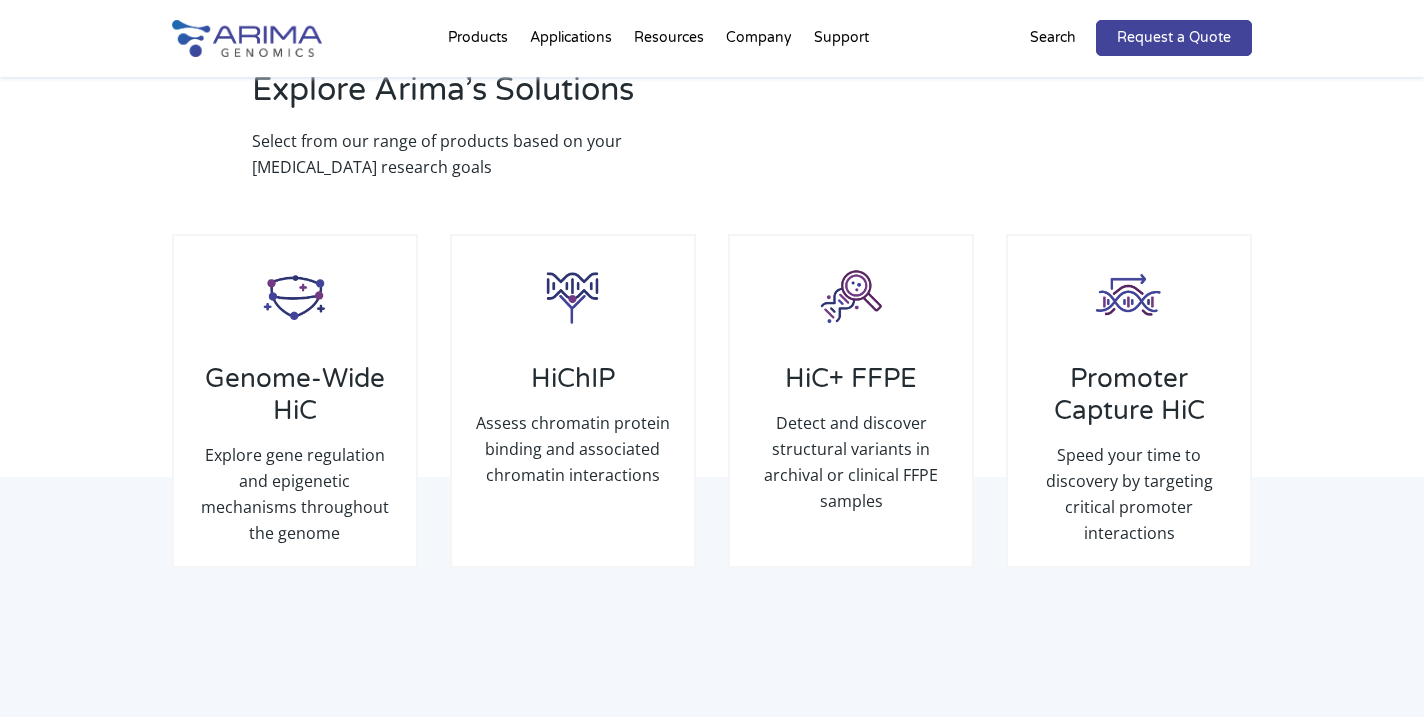 click on "Explore gene regulation and epigenetic mechanisms throughout the genome" at bounding box center (295, 494) 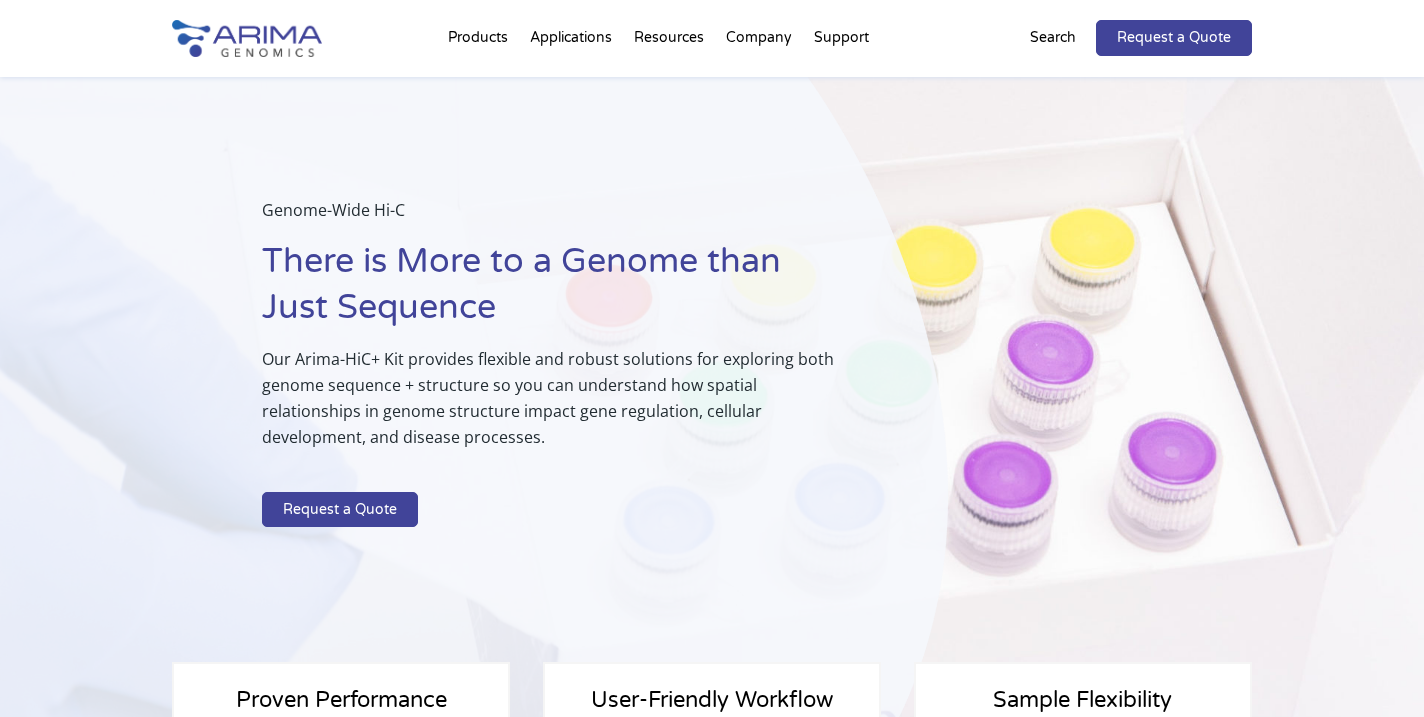 scroll, scrollTop: 872, scrollLeft: 0, axis: vertical 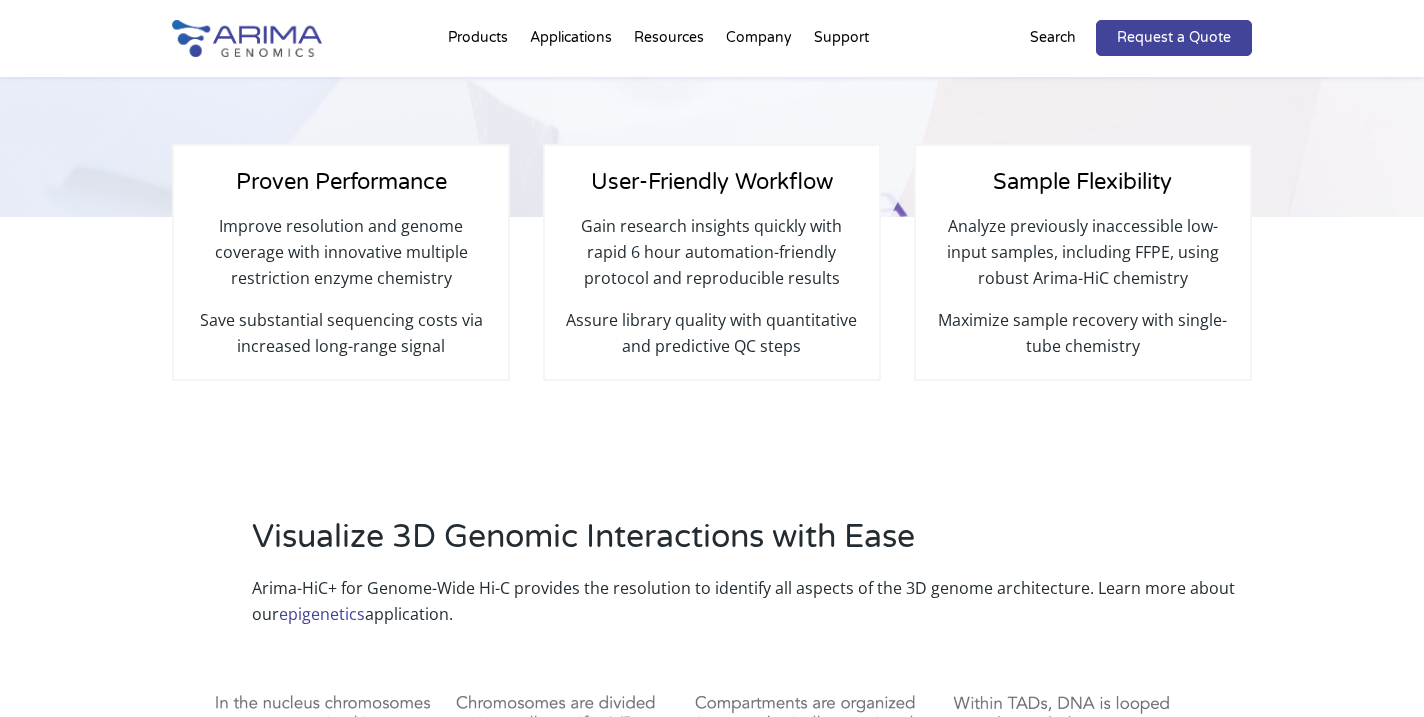 click on "Improve resolution and genome coverage with innovative multiple restriction enzyme chemistry" at bounding box center (341, 260) 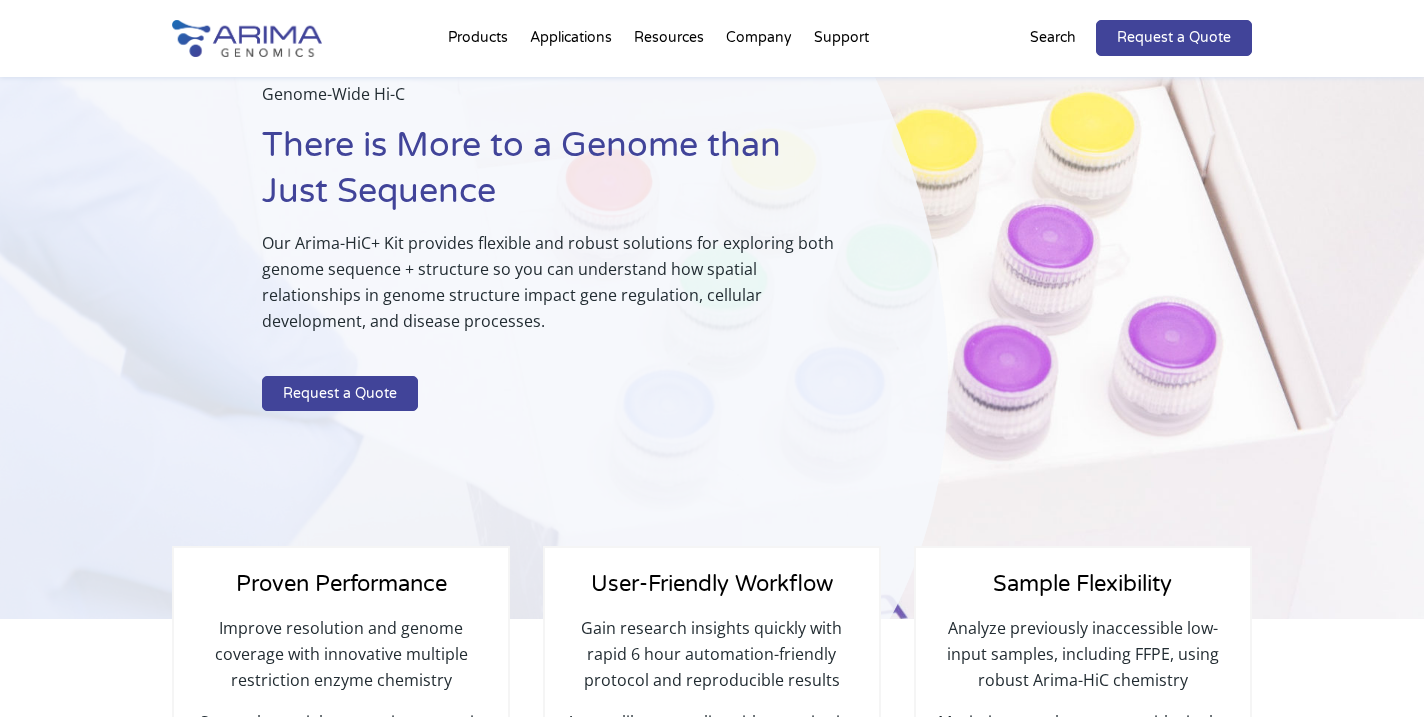 scroll, scrollTop: 115, scrollLeft: 0, axis: vertical 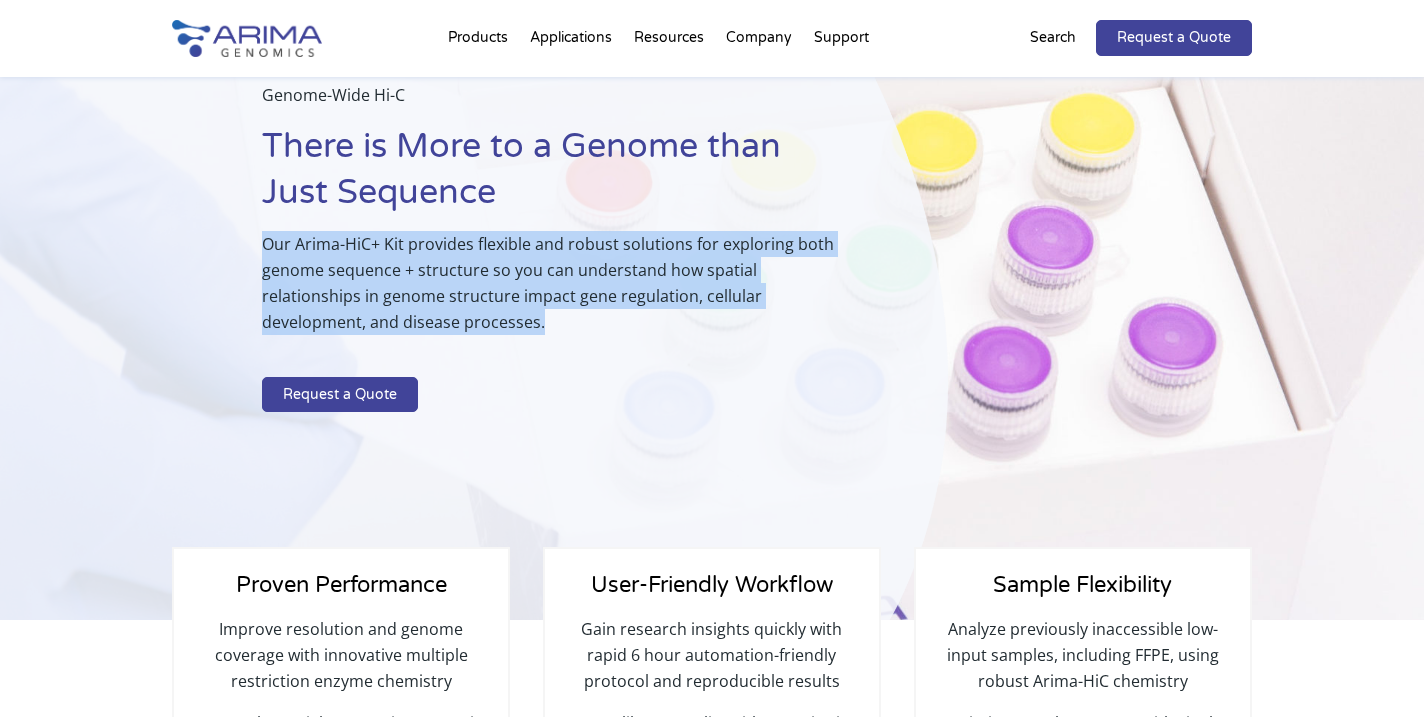 drag, startPoint x: 263, startPoint y: 241, endPoint x: 566, endPoint y: 346, distance: 320.6774 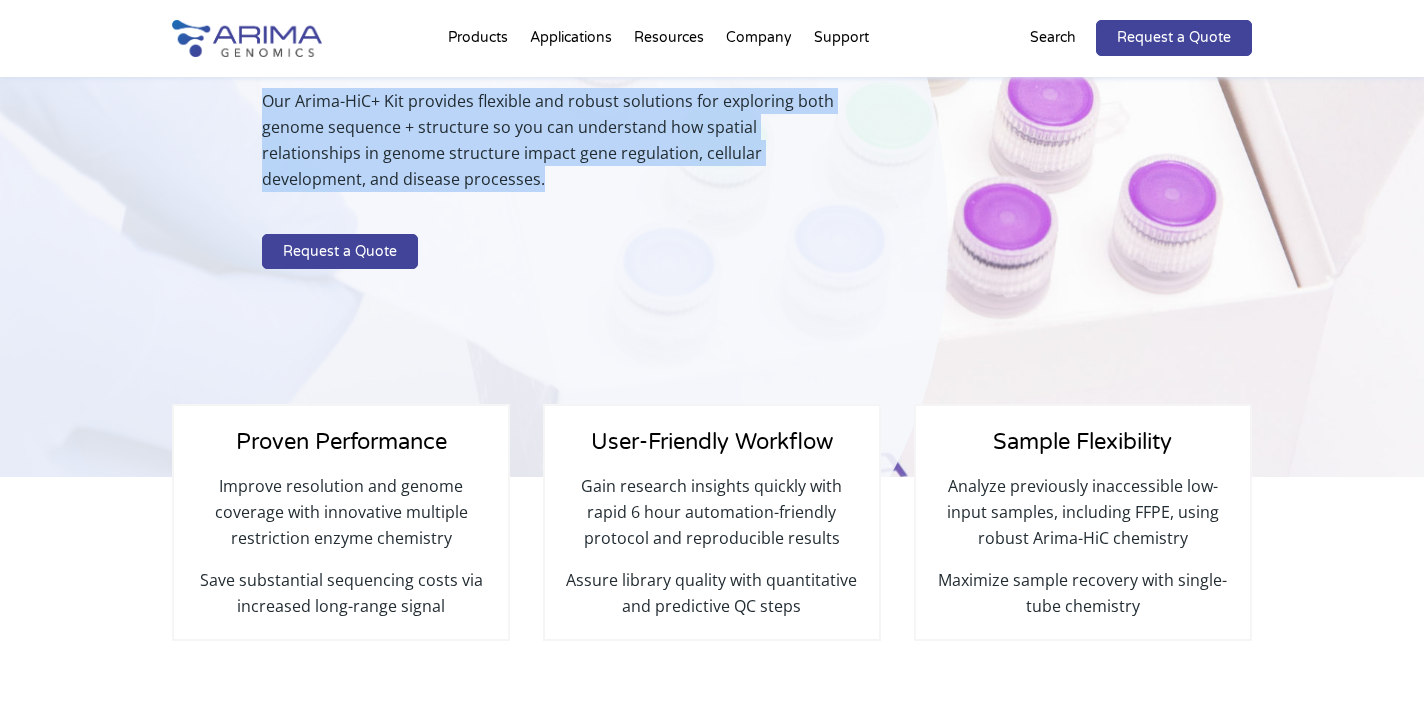 scroll, scrollTop: 0, scrollLeft: 0, axis: both 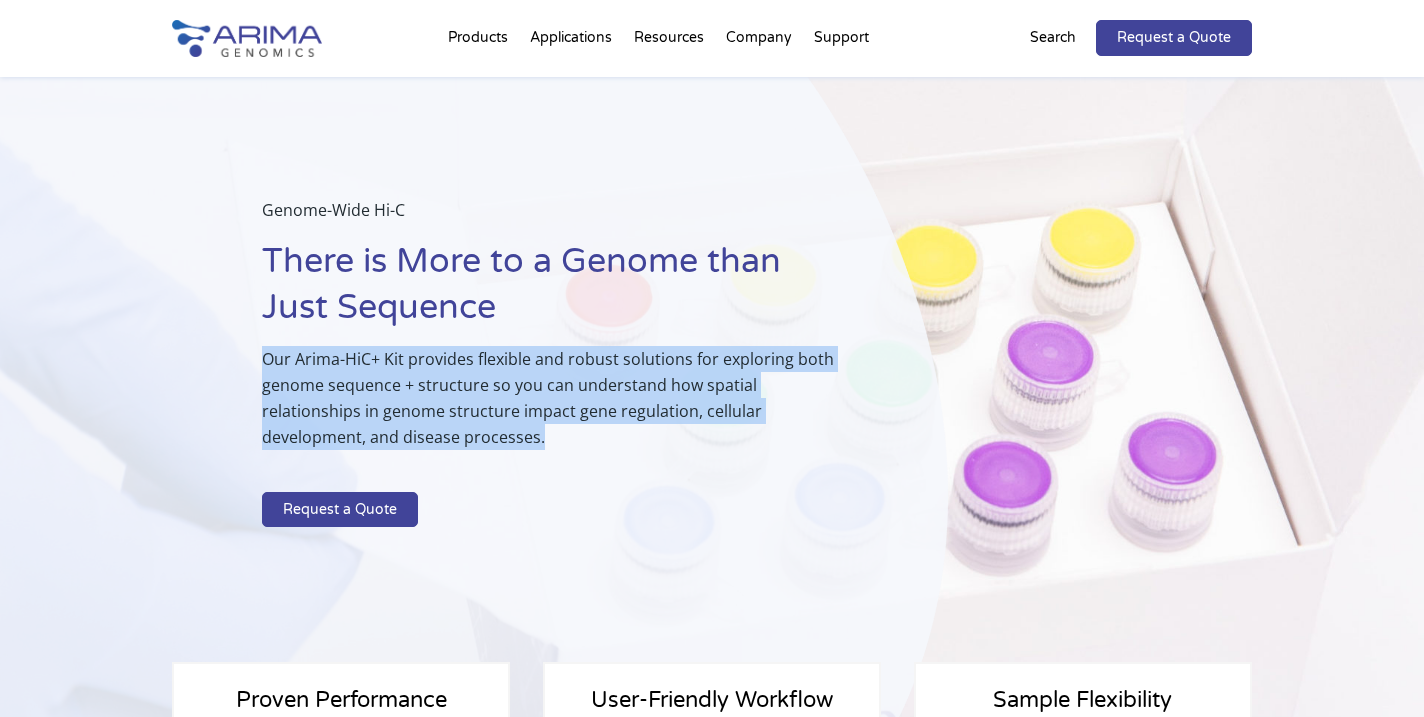 copy on "Our Arima-HiC+ Kit provides flexible and robust solutions for exploring both genome sequence + structure so you can understand how spatial relationships in genome structure impact gene regulation, cellular development, and disease processes." 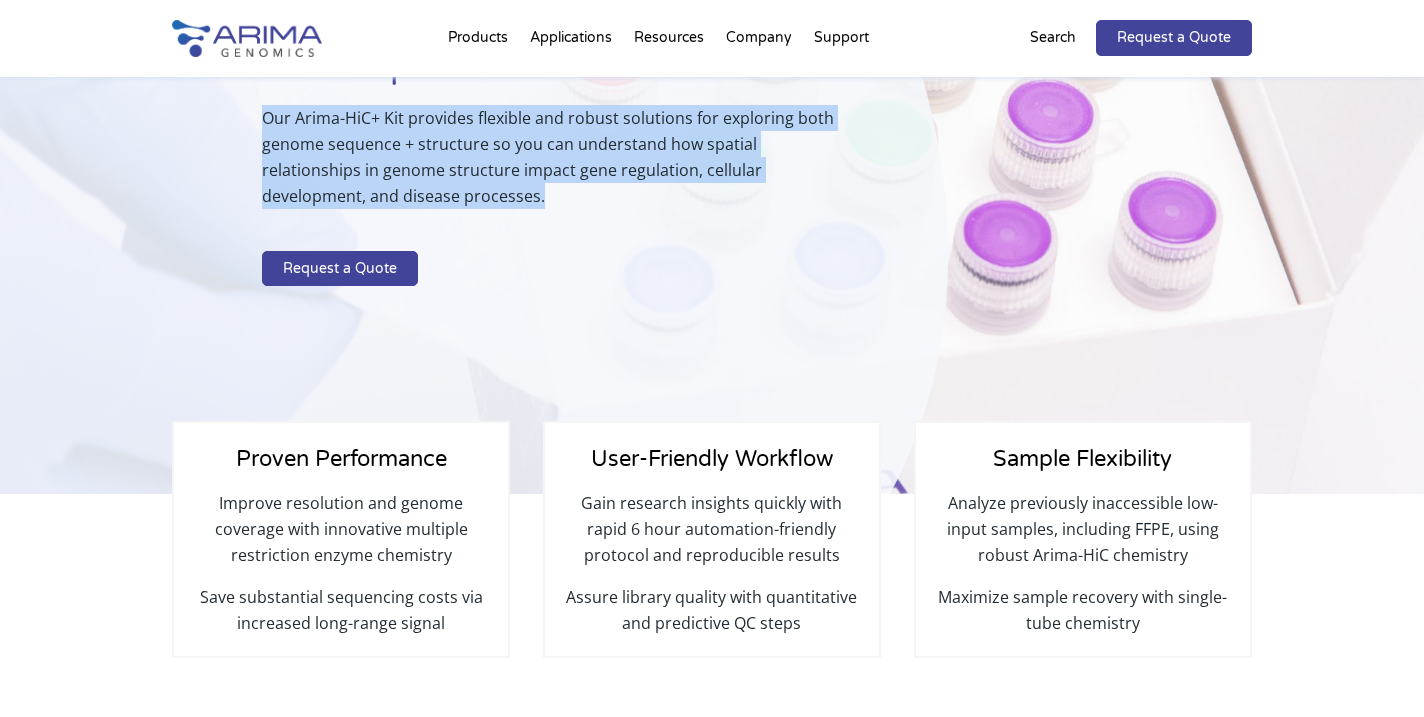 scroll, scrollTop: 173, scrollLeft: 0, axis: vertical 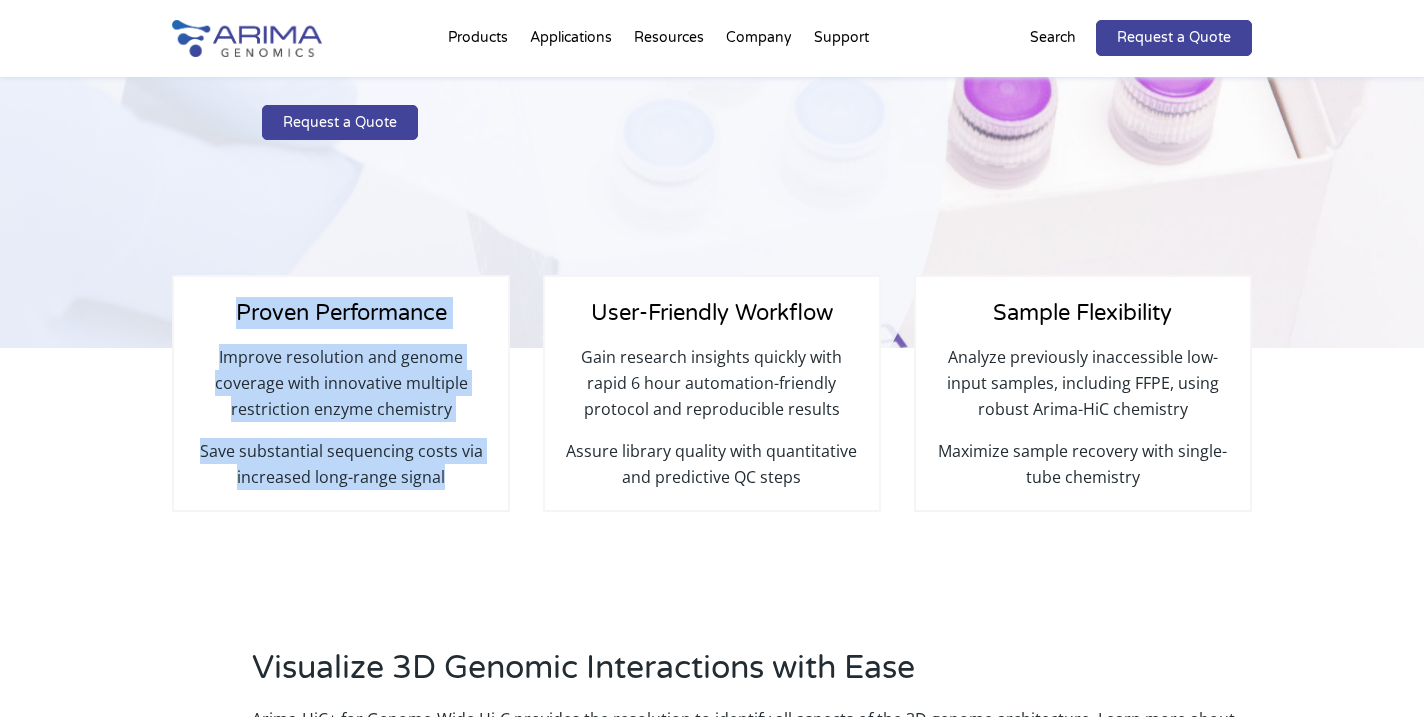 drag, startPoint x: 235, startPoint y: 527, endPoint x: 447, endPoint y: 481, distance: 216.93317 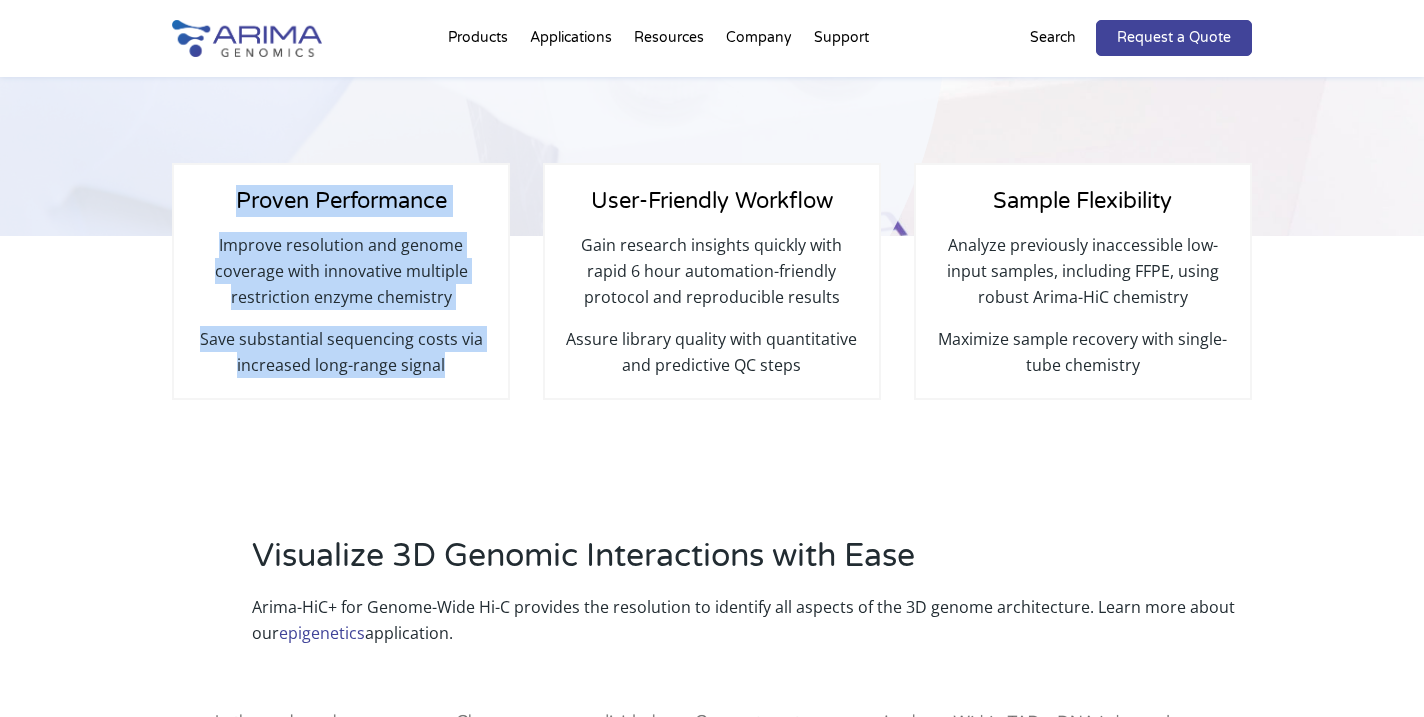 scroll, scrollTop: 501, scrollLeft: 0, axis: vertical 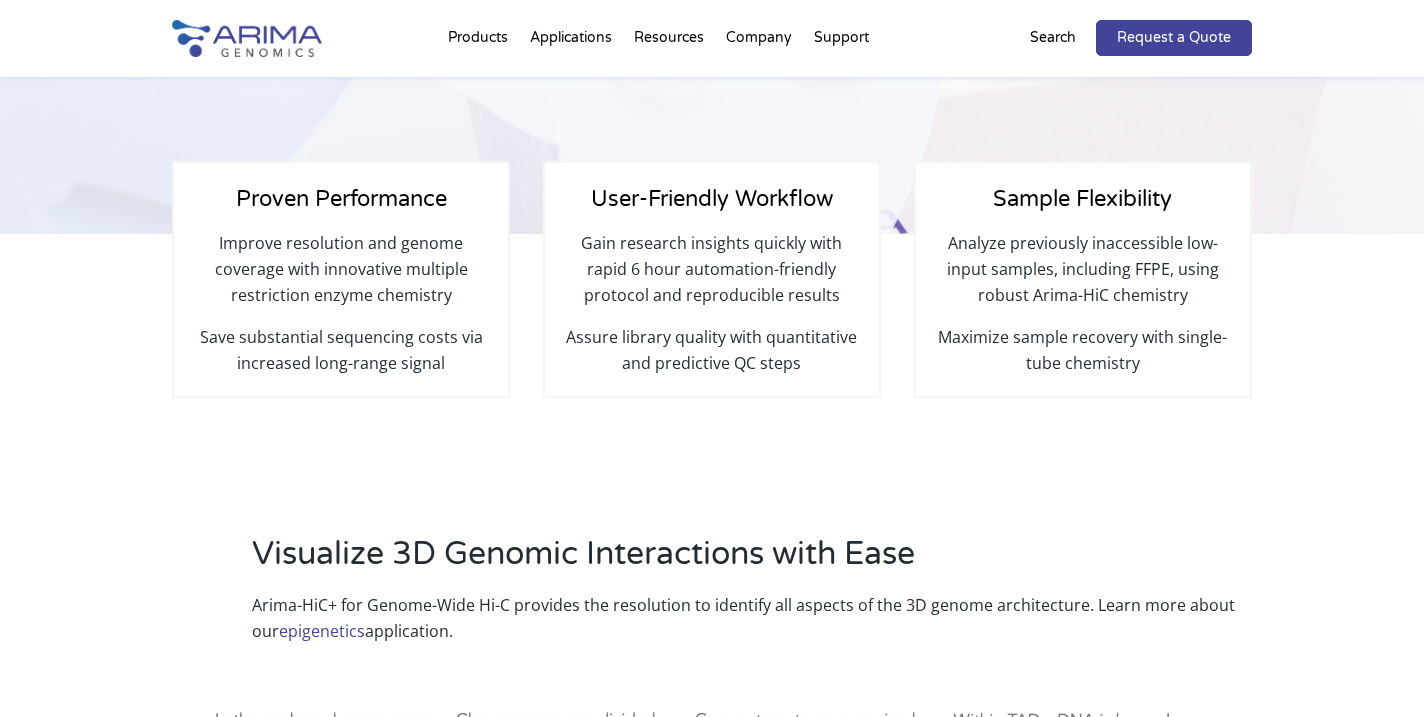 click on "User-Friendly Workflow" at bounding box center (712, 199) 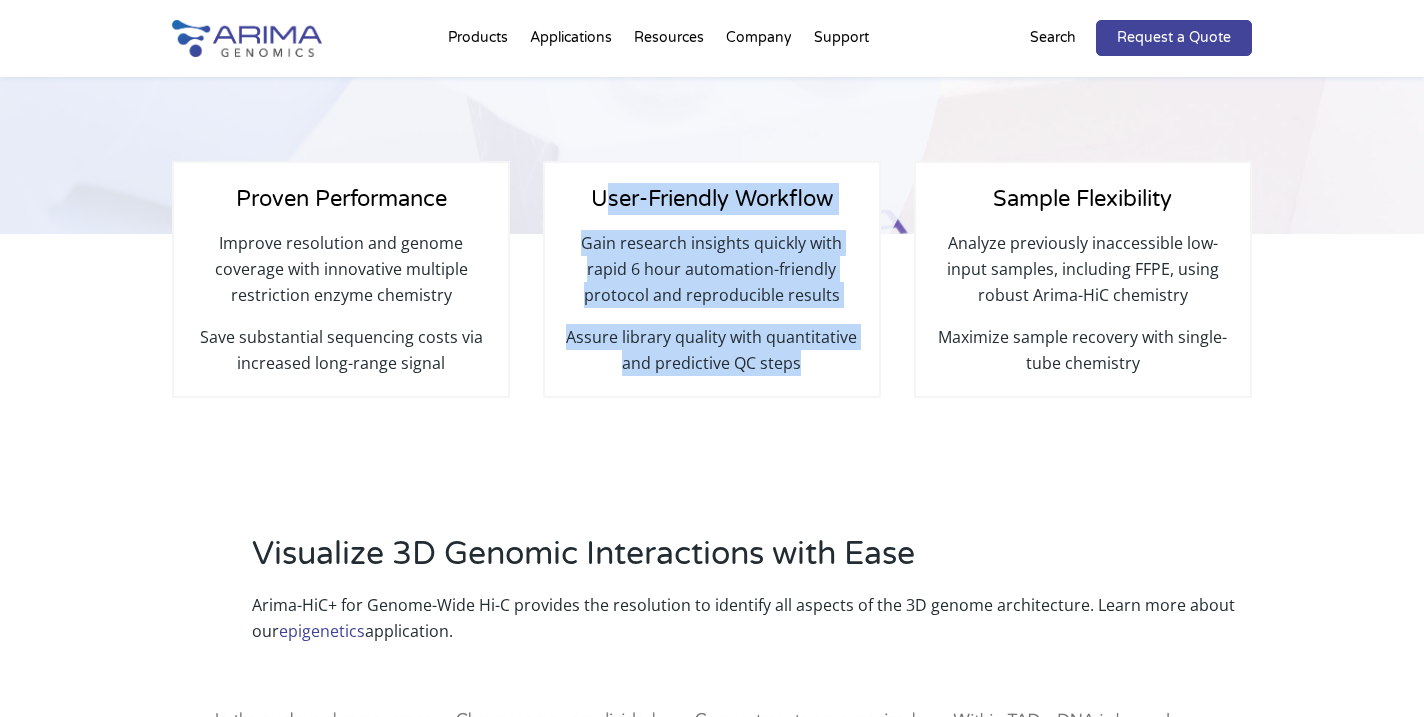 drag, startPoint x: 591, startPoint y: 203, endPoint x: 824, endPoint y: 366, distance: 284.3554 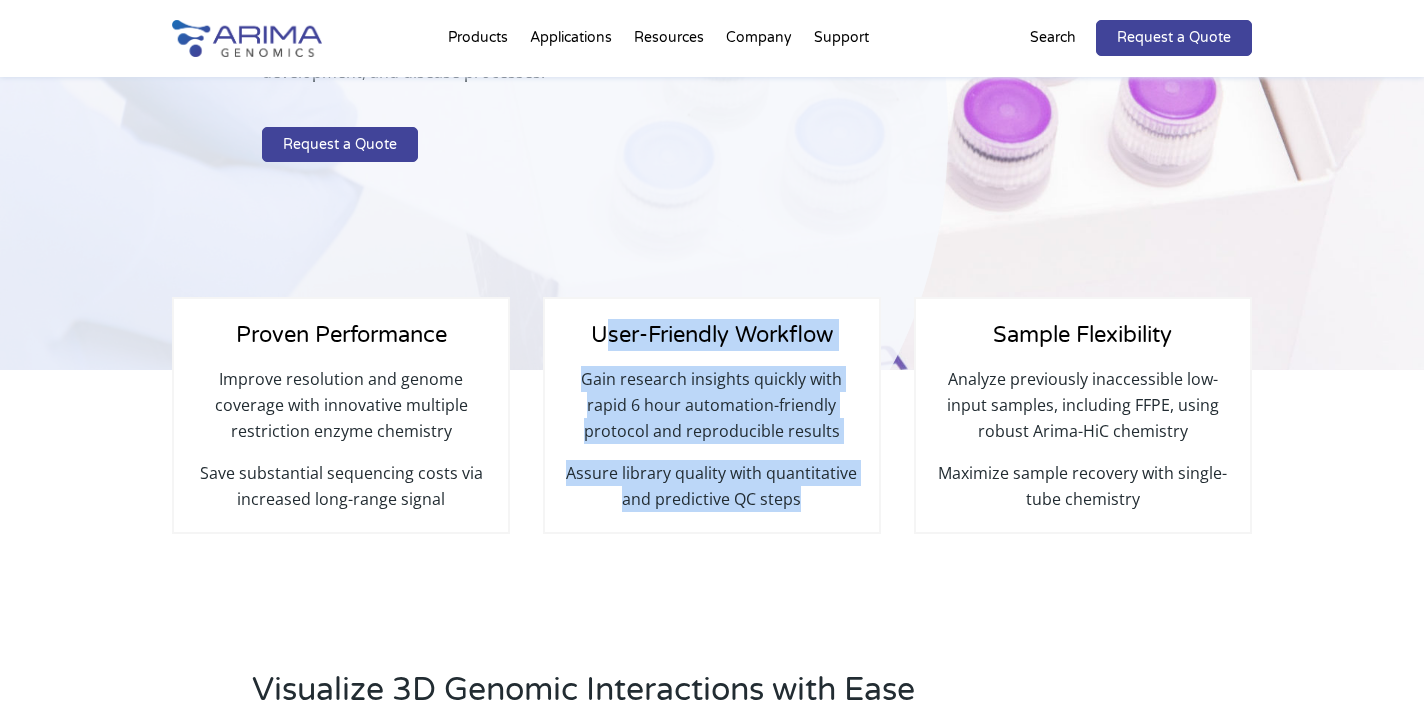 scroll, scrollTop: 364, scrollLeft: 0, axis: vertical 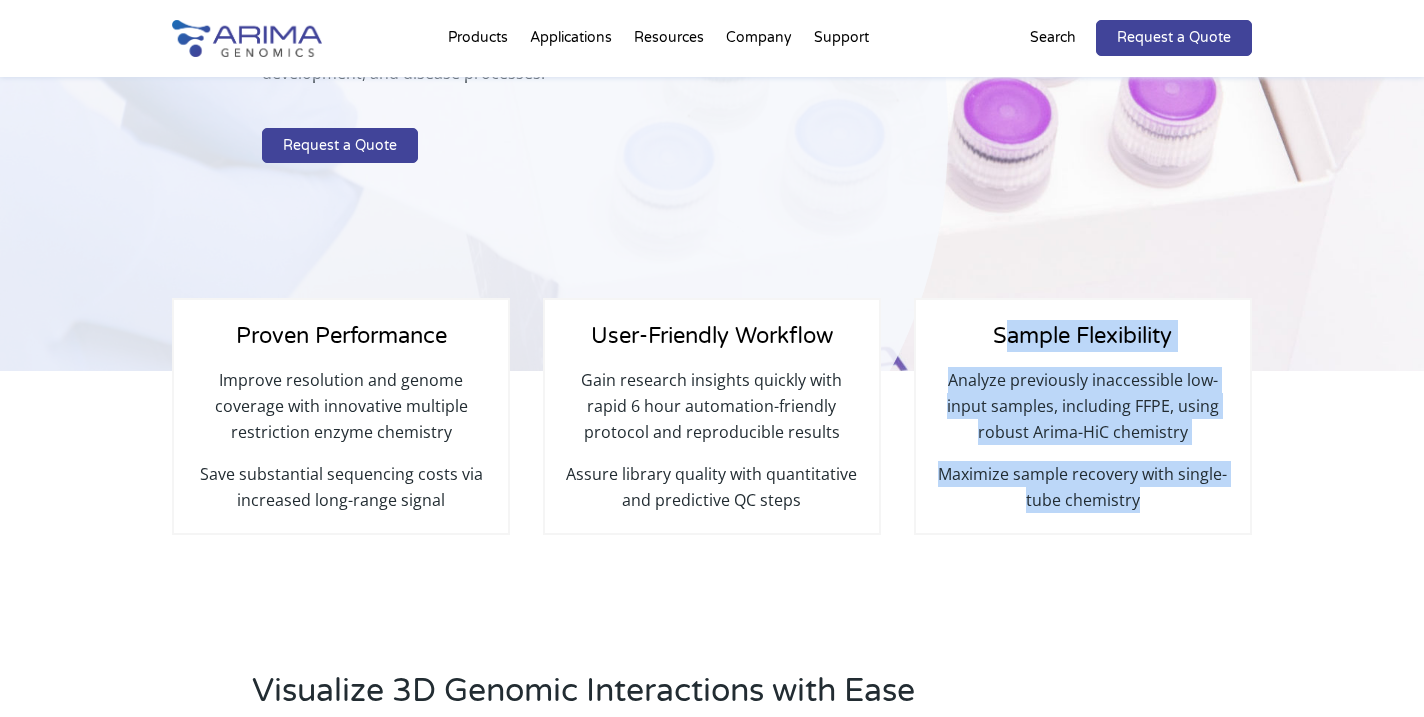 drag, startPoint x: 993, startPoint y: 336, endPoint x: 1147, endPoint y: 505, distance: 228.64165 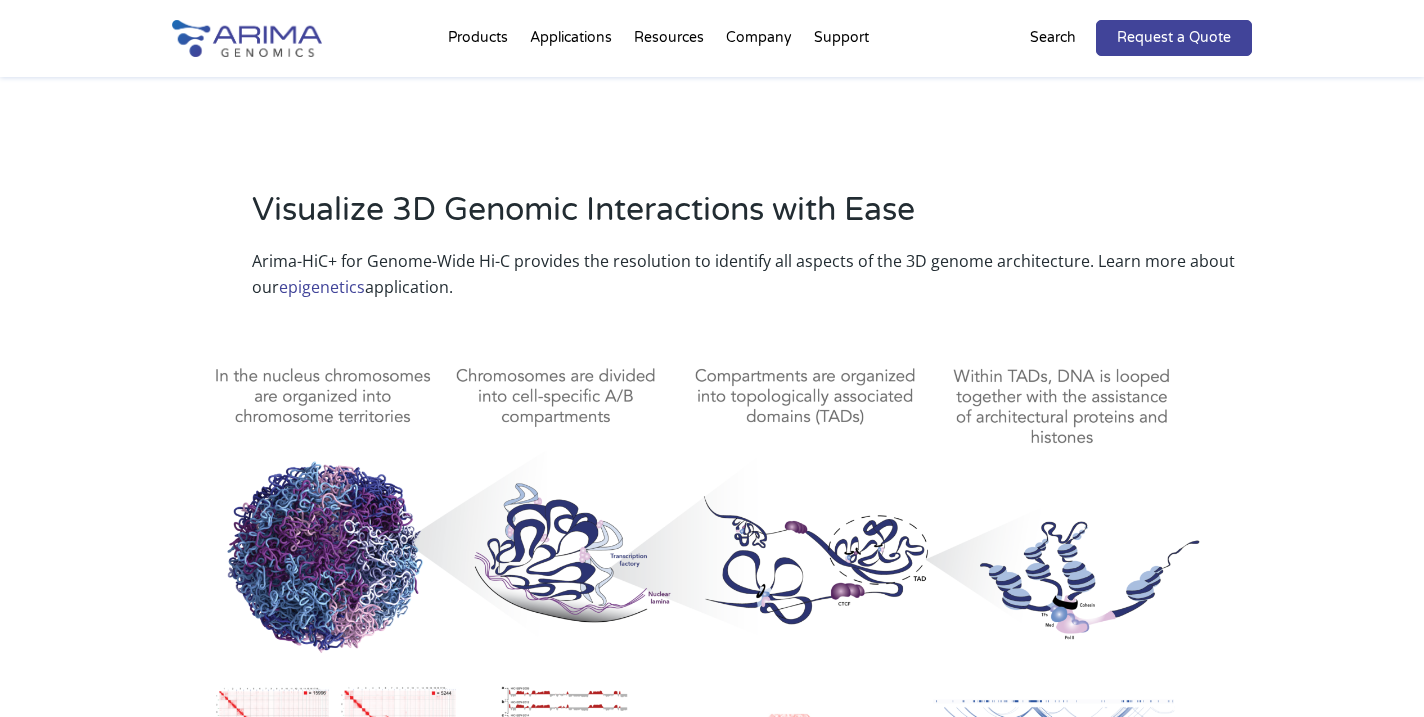 scroll, scrollTop: 842, scrollLeft: 0, axis: vertical 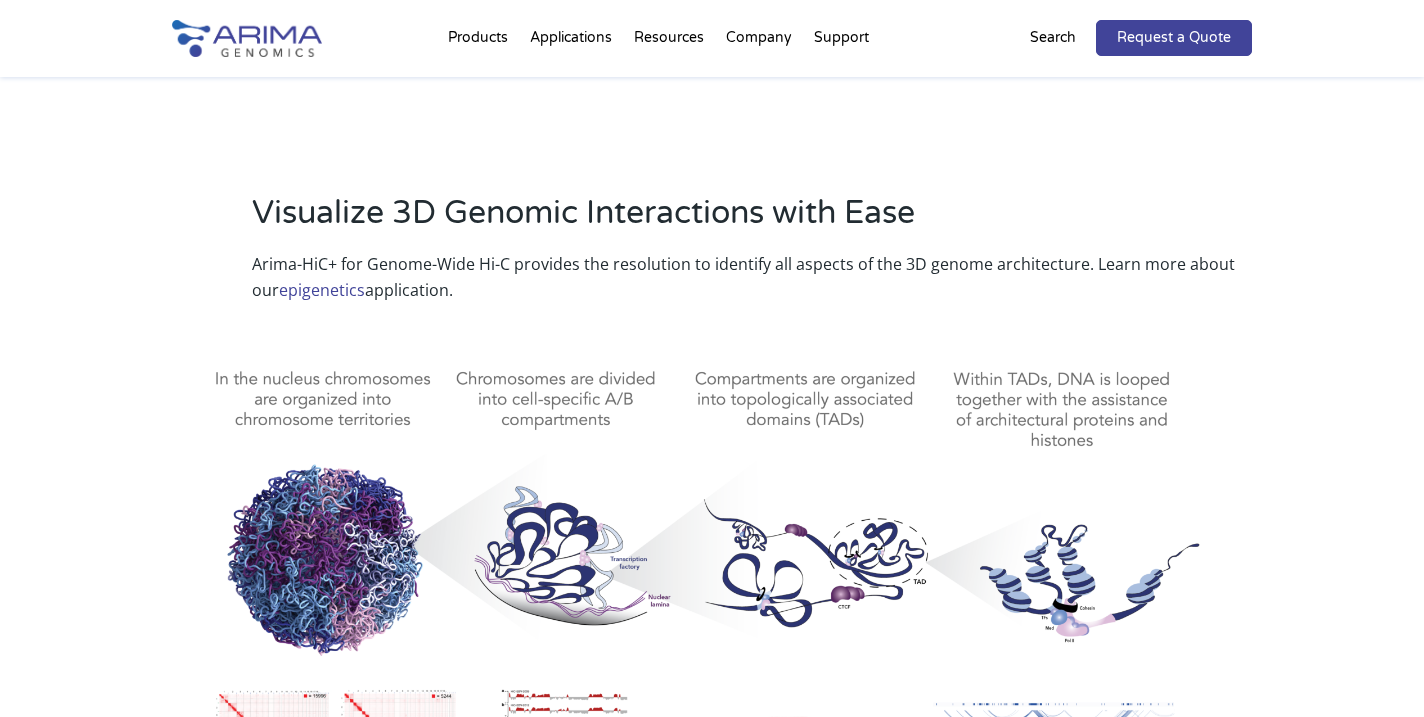 click at bounding box center (712, 584) 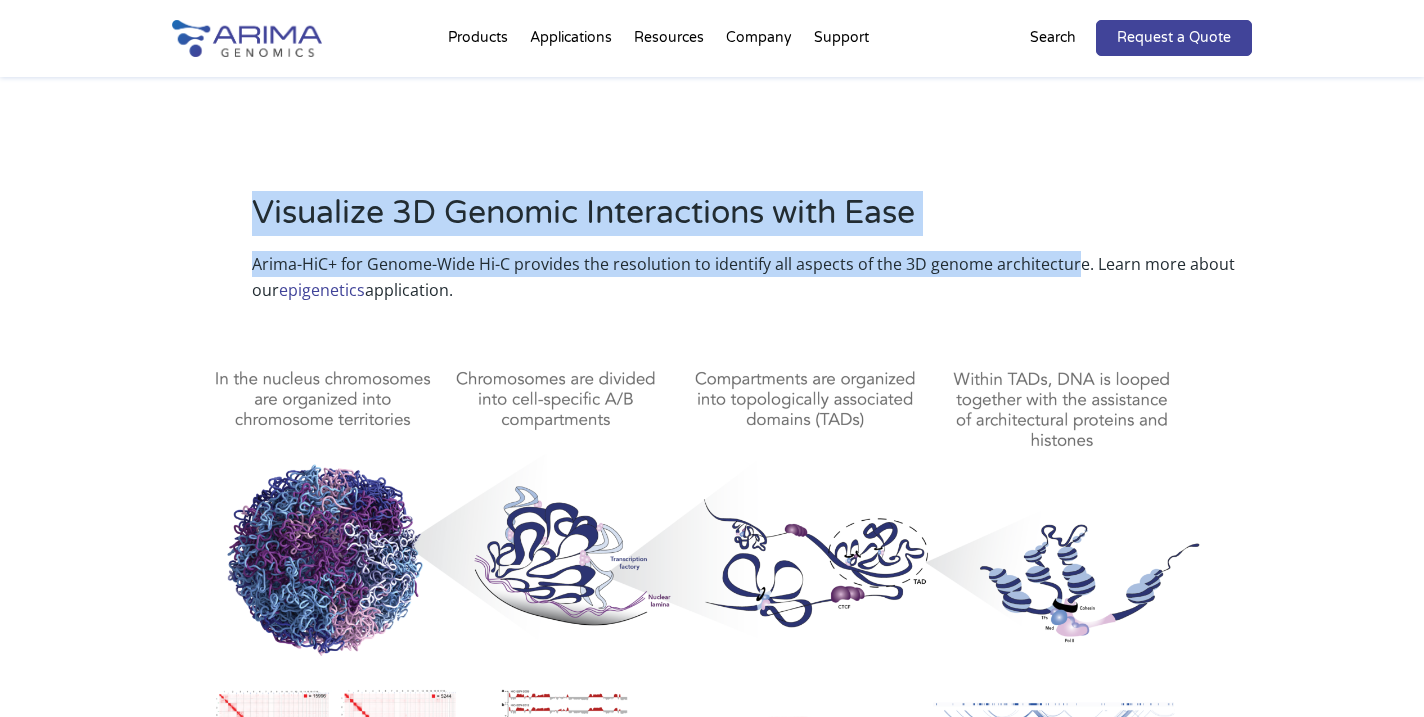 drag, startPoint x: 257, startPoint y: 214, endPoint x: 1072, endPoint y: 256, distance: 816.0815 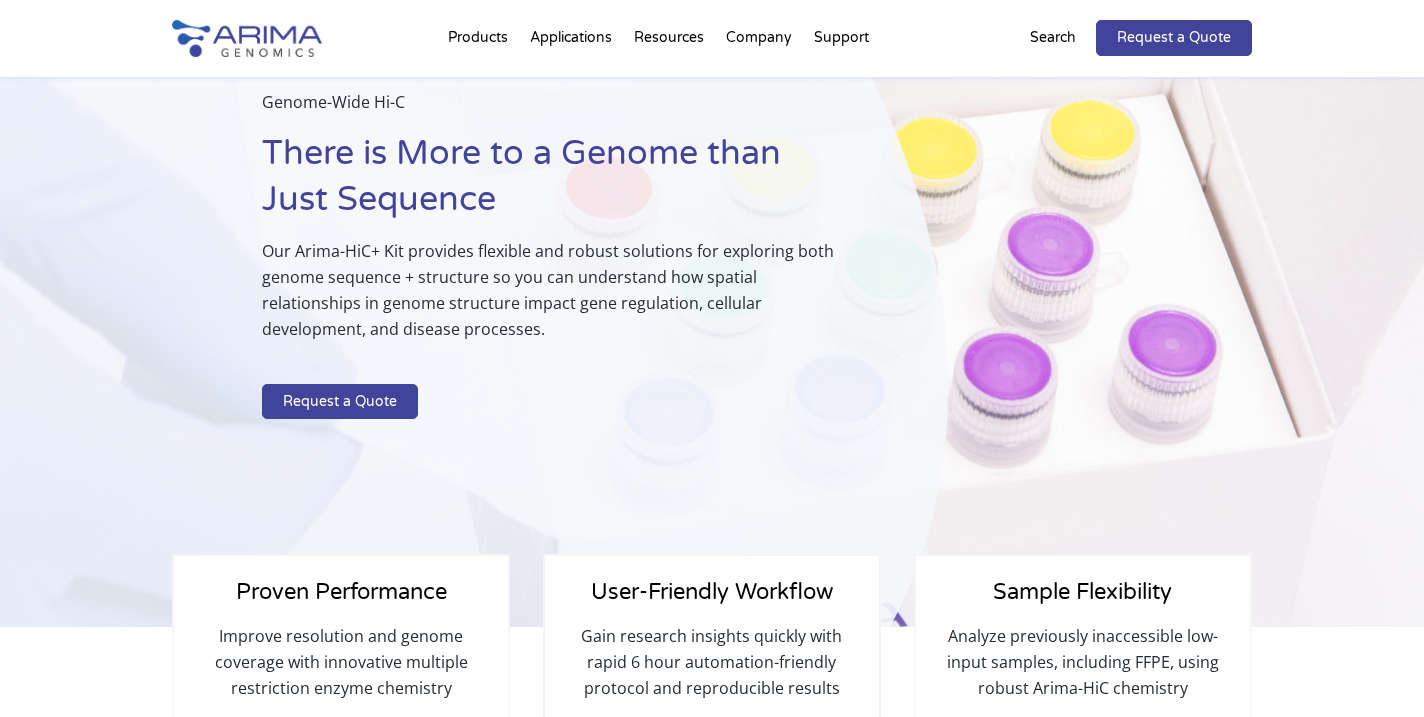 scroll, scrollTop: 0, scrollLeft: 0, axis: both 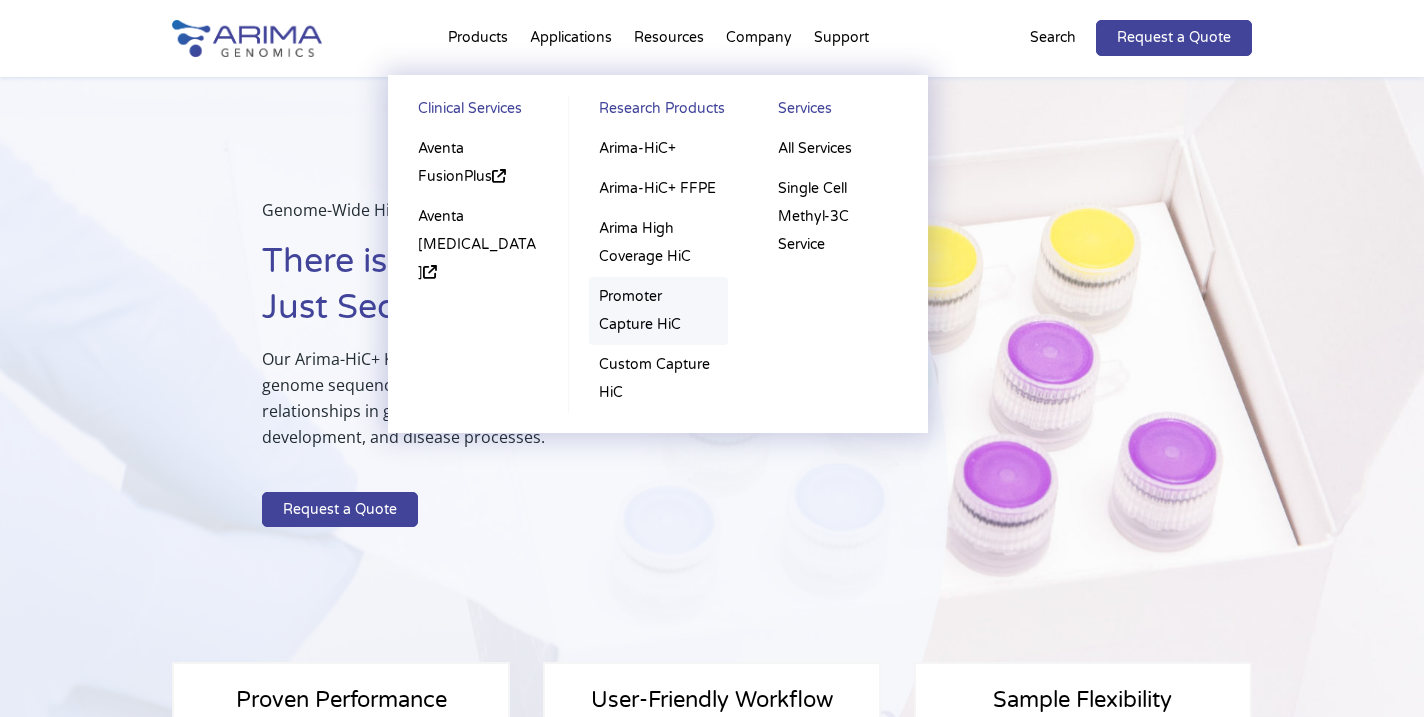click on "Promoter Capture HiC" at bounding box center [658, 311] 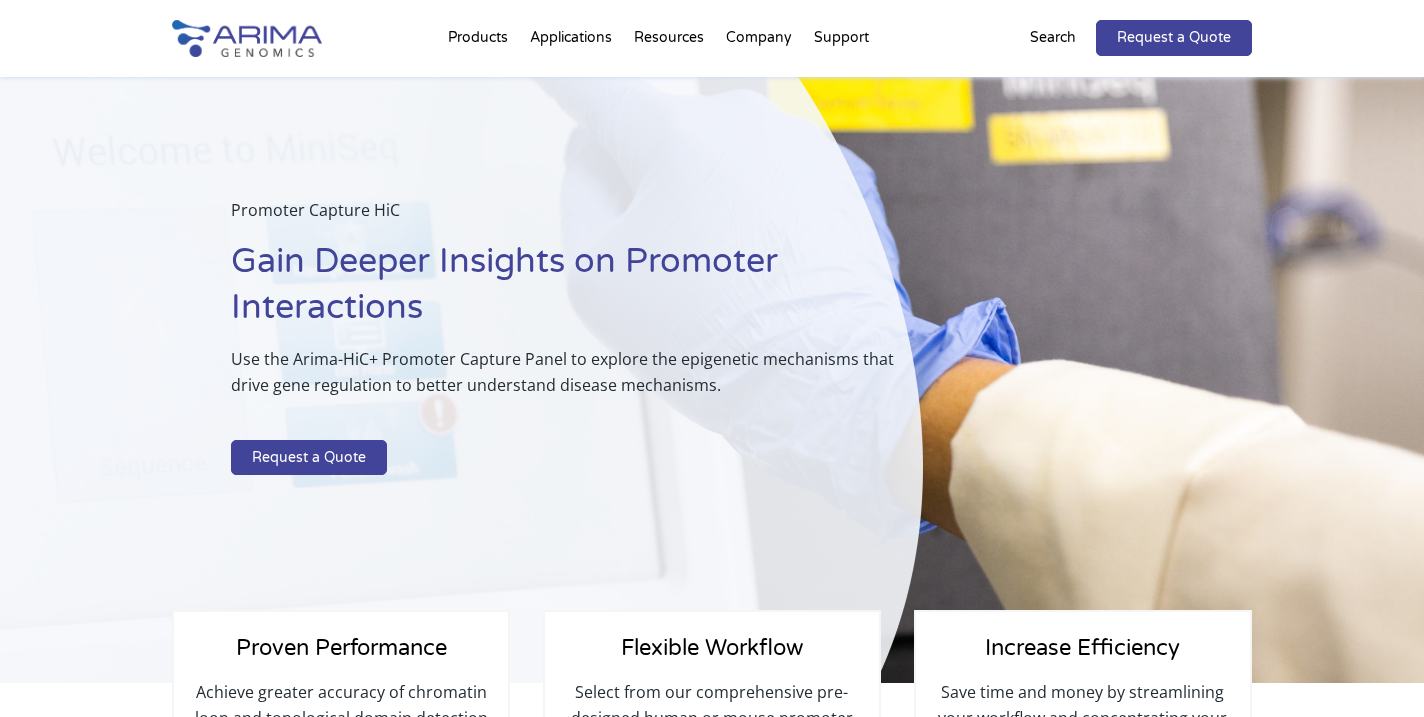 scroll, scrollTop: 0, scrollLeft: 0, axis: both 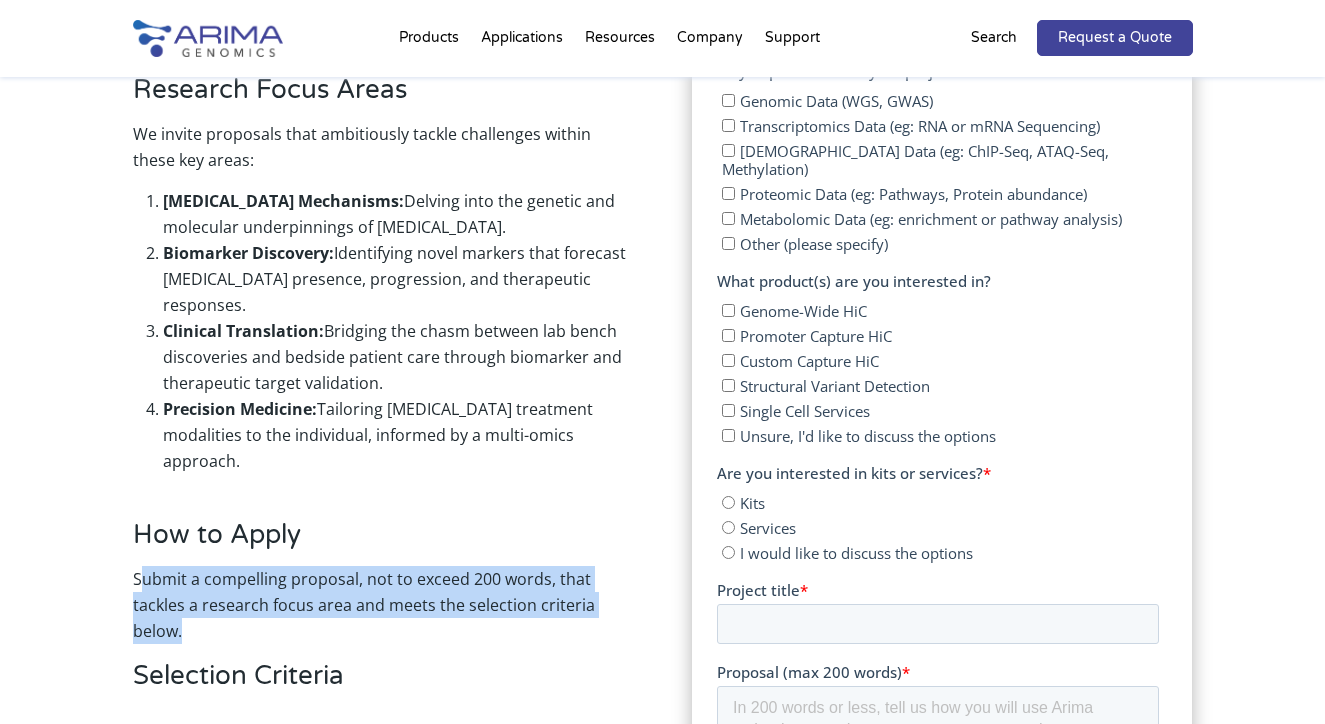 drag, startPoint x: 139, startPoint y: 531, endPoint x: 209, endPoint y: 598, distance: 96.89685 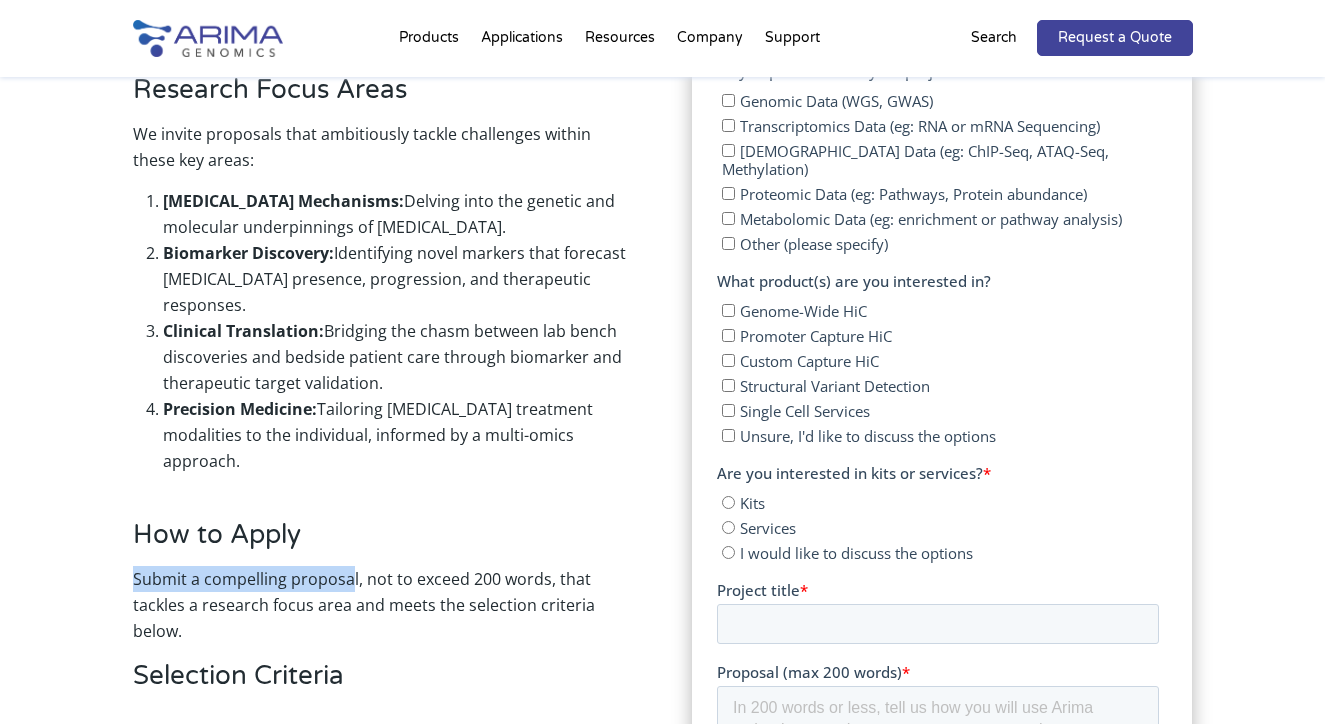 drag, startPoint x: 134, startPoint y: 533, endPoint x: 349, endPoint y: 529, distance: 215.0372 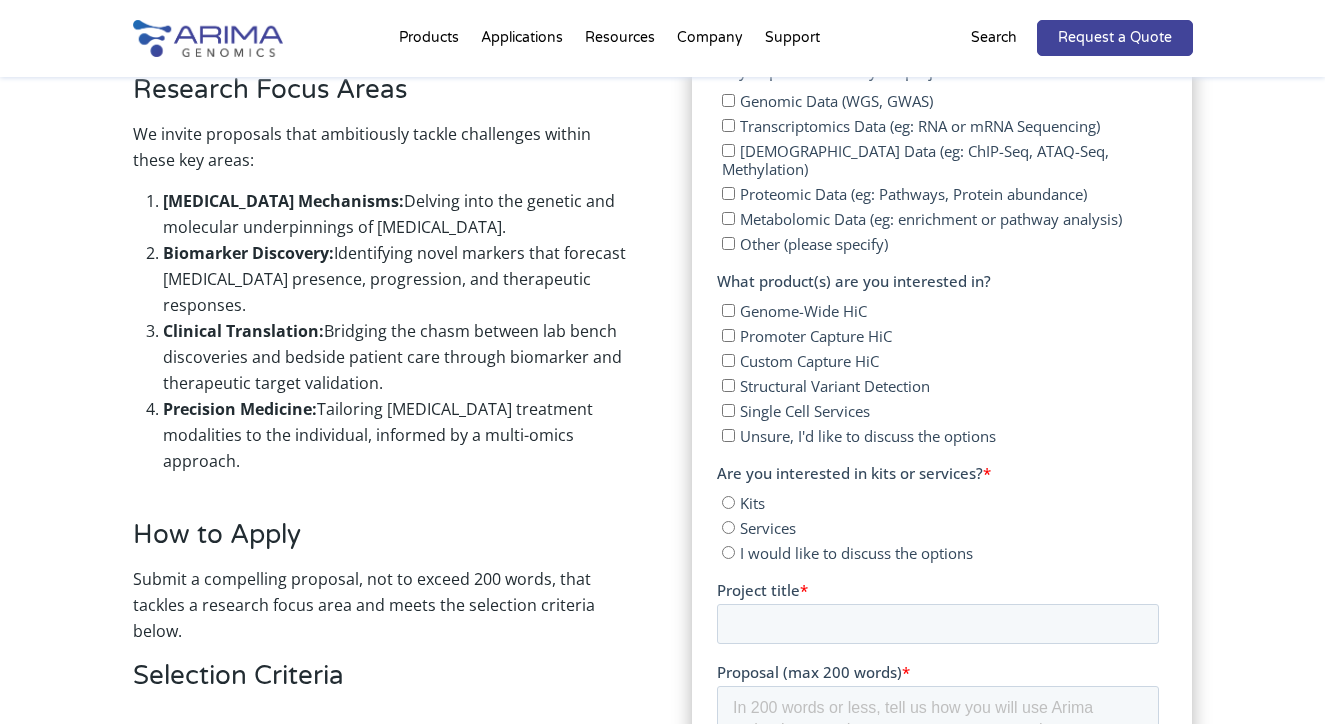 click on "Clinical Translation:  Bridging the chasm between lab bench discoveries and bedside patient care through biomarker and therapeutic target validation." at bounding box center (398, 357) 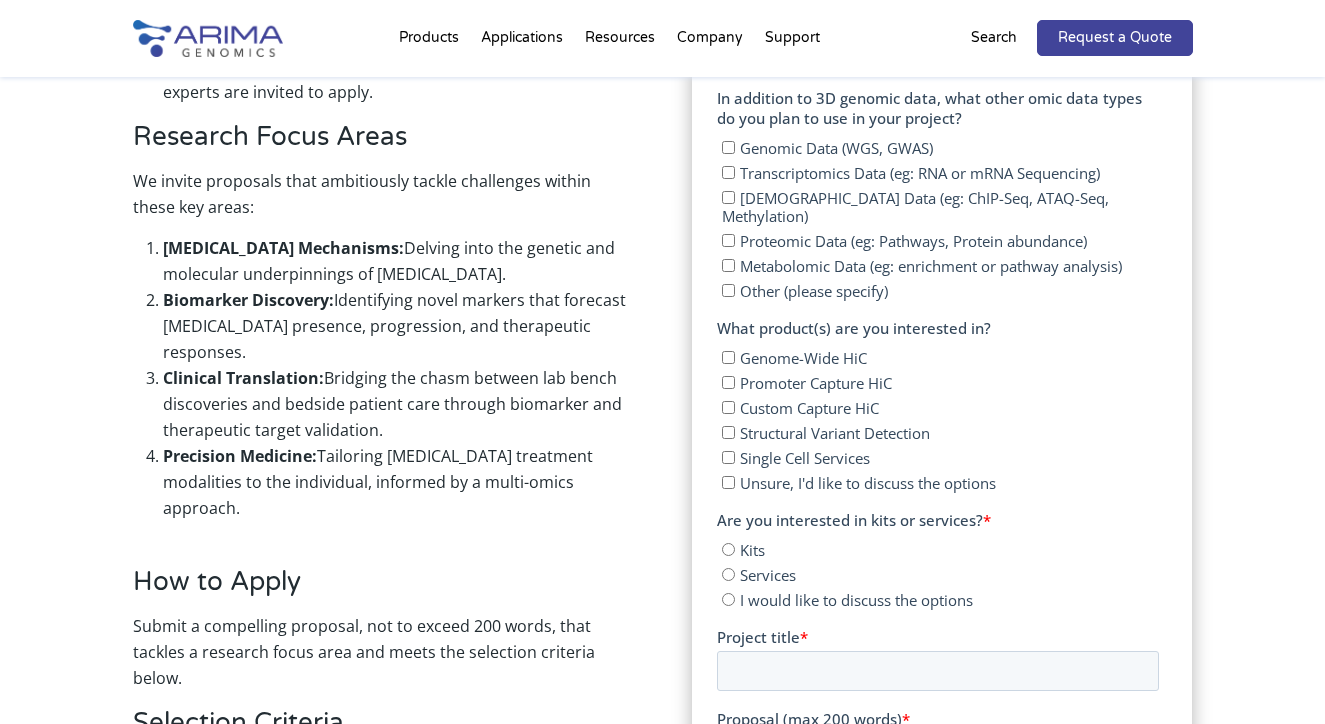 scroll, scrollTop: 1082, scrollLeft: 0, axis: vertical 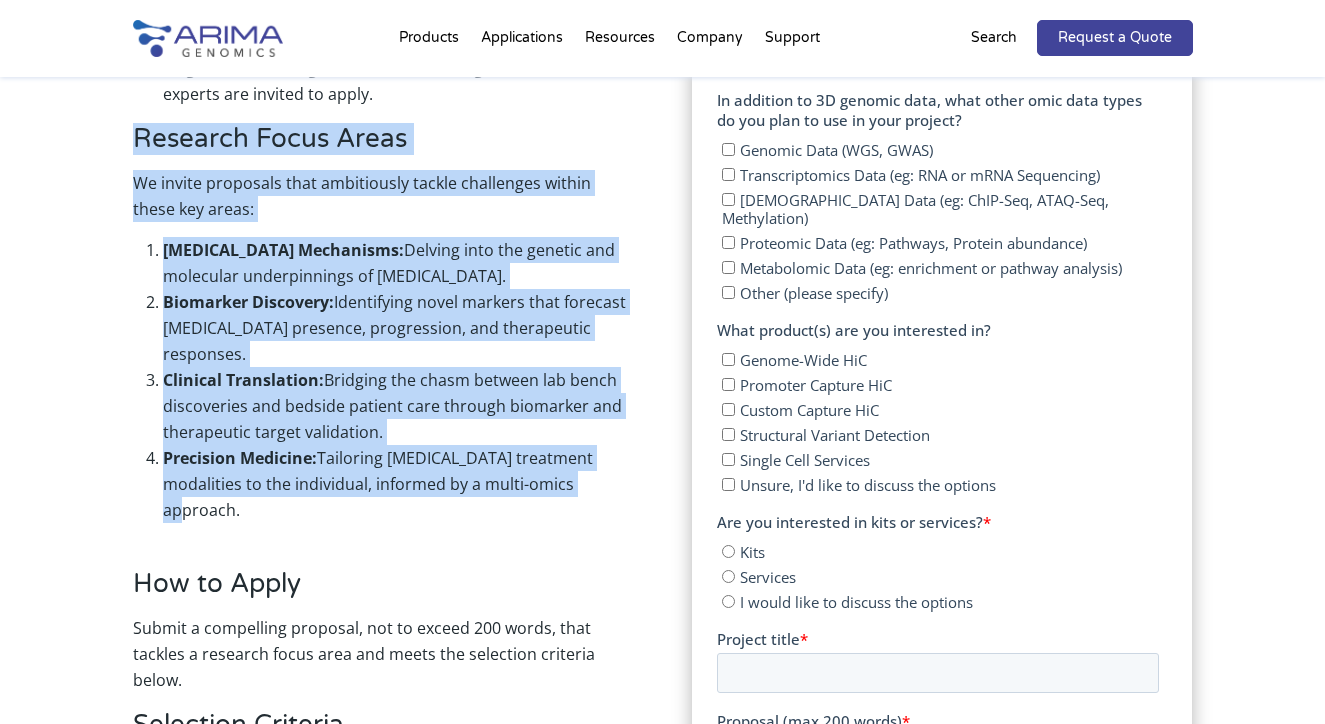 drag, startPoint x: 134, startPoint y: 135, endPoint x: 606, endPoint y: 471, distance: 579.37897 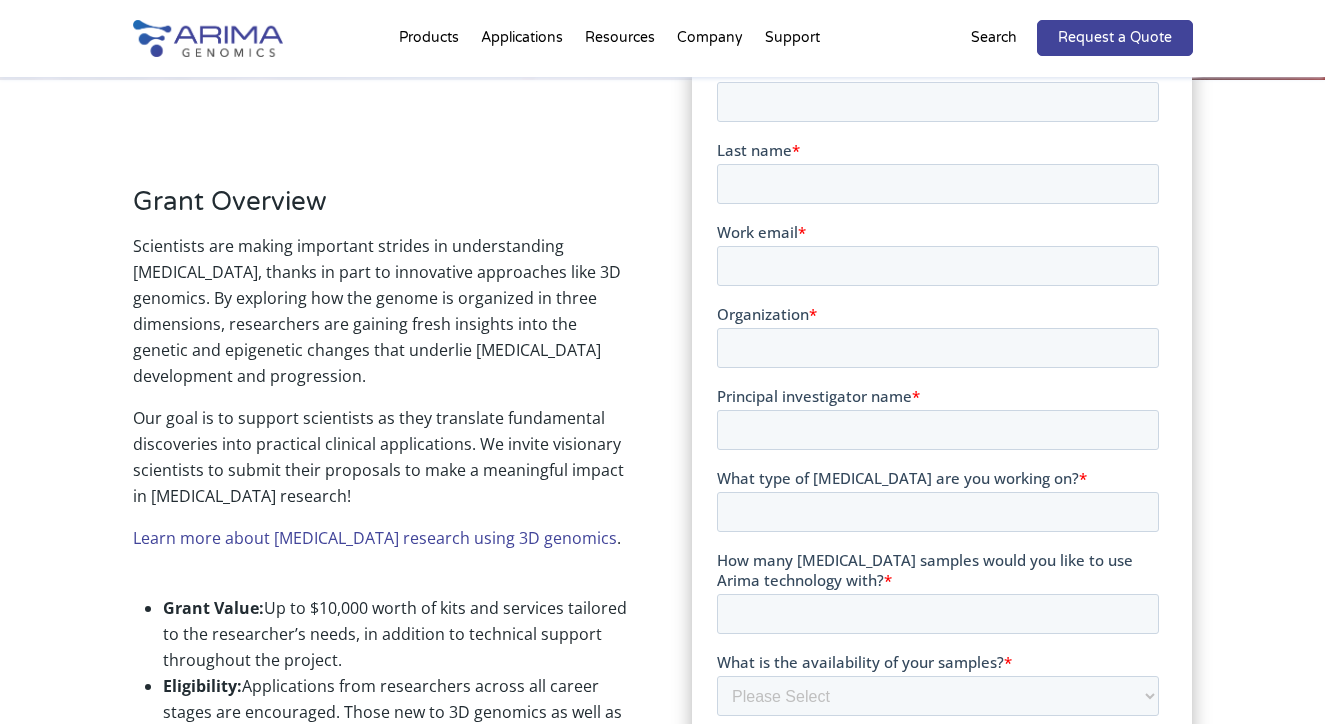 scroll, scrollTop: 445, scrollLeft: 0, axis: vertical 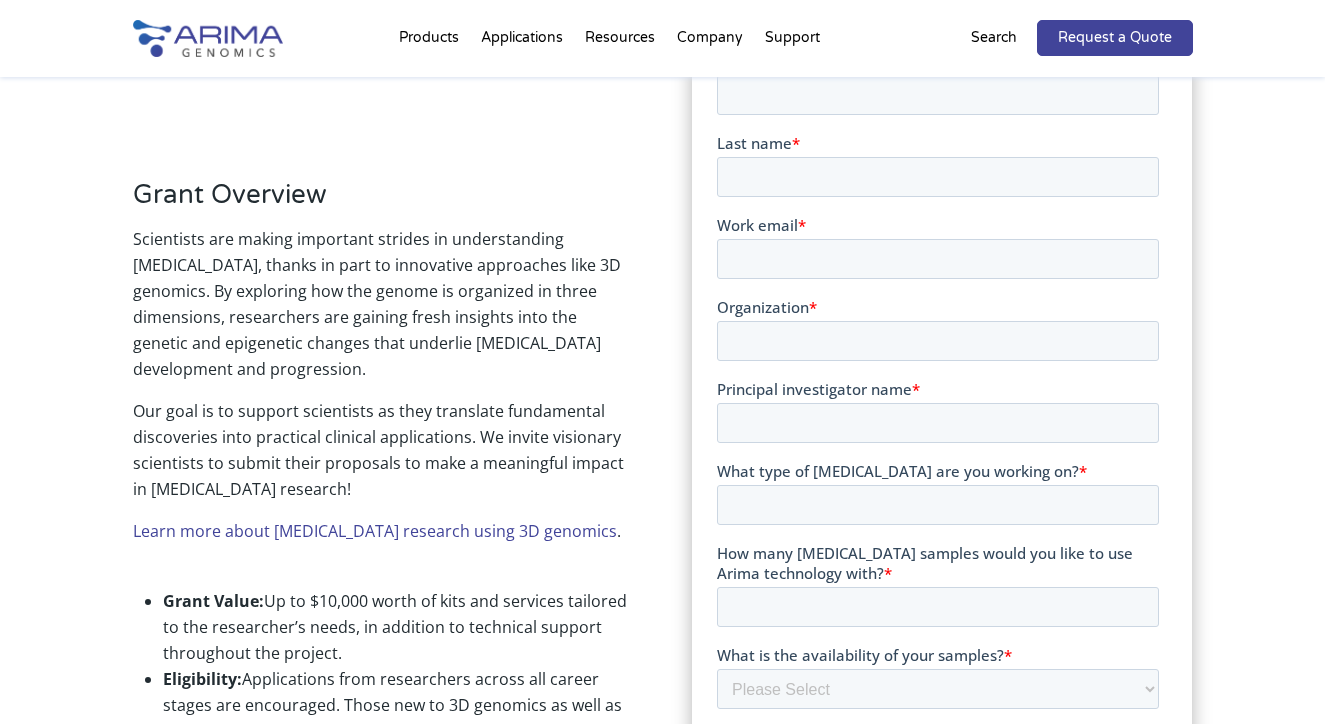 click on "Our goal is to support scientists as they translate fundamental discoveries into practical clinical applications. We invite visionary scientists to submit their proposals to make a meaningful impact in cancer research!" at bounding box center (383, 458) 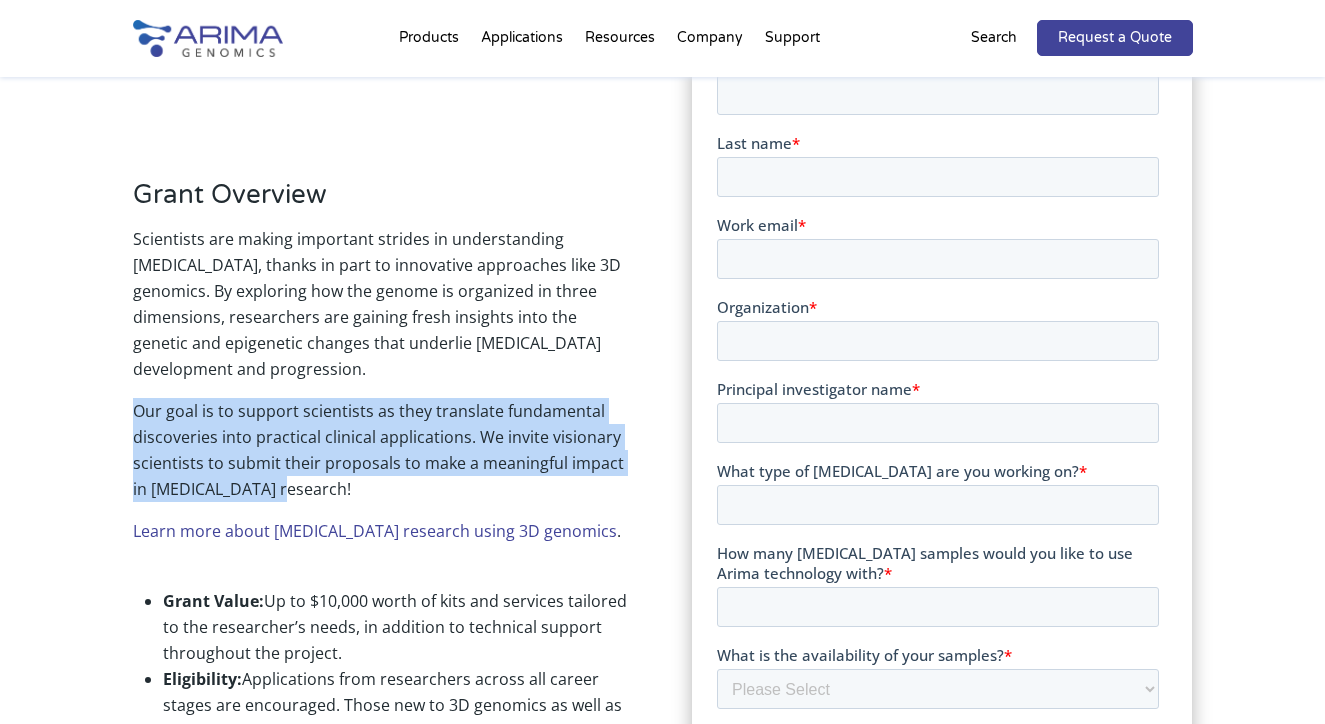 drag, startPoint x: 129, startPoint y: 411, endPoint x: 265, endPoint y: 492, distance: 158.29404 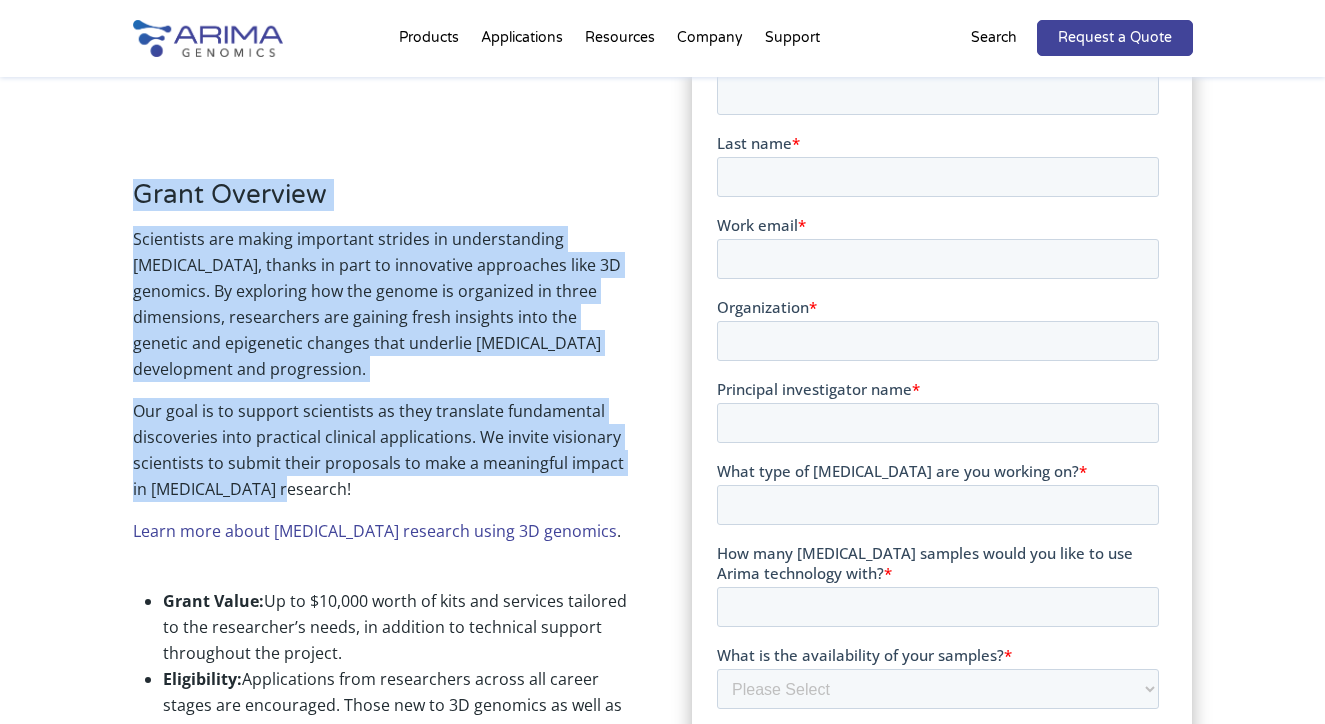 drag, startPoint x: 129, startPoint y: 193, endPoint x: 260, endPoint y: 504, distance: 337.46408 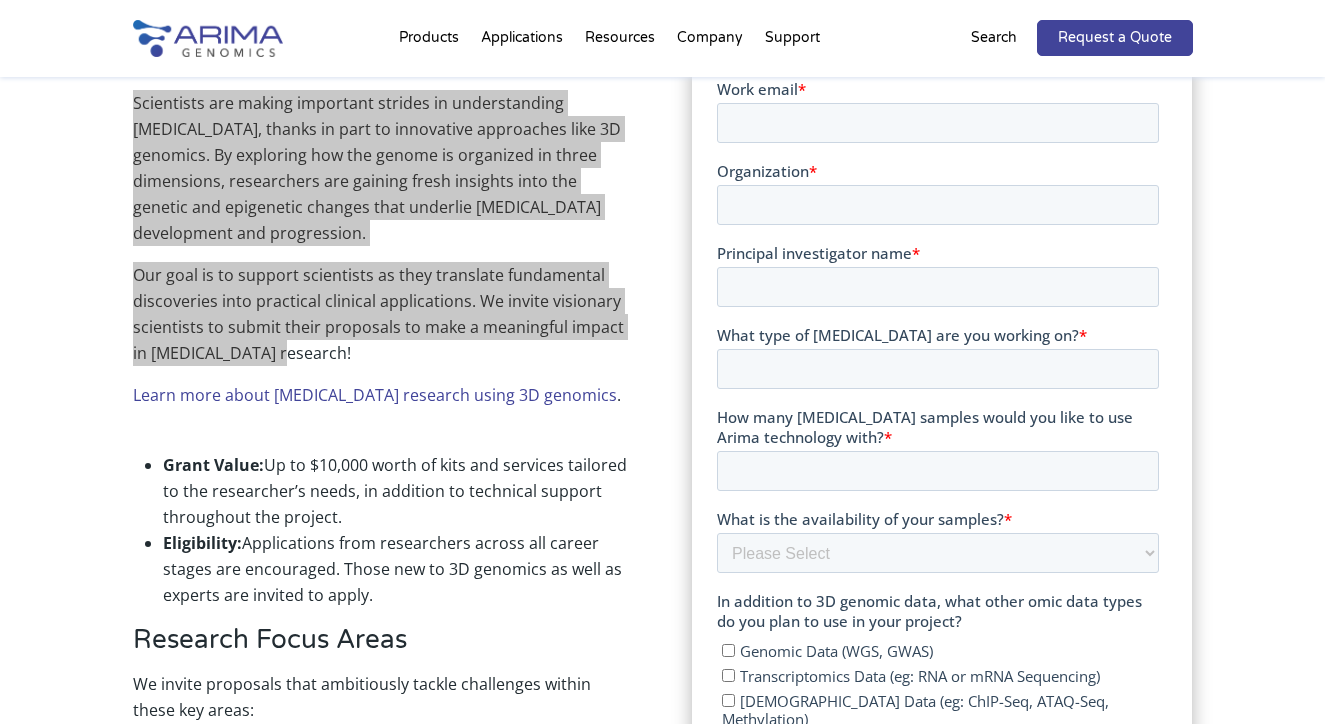 scroll, scrollTop: 592, scrollLeft: 0, axis: vertical 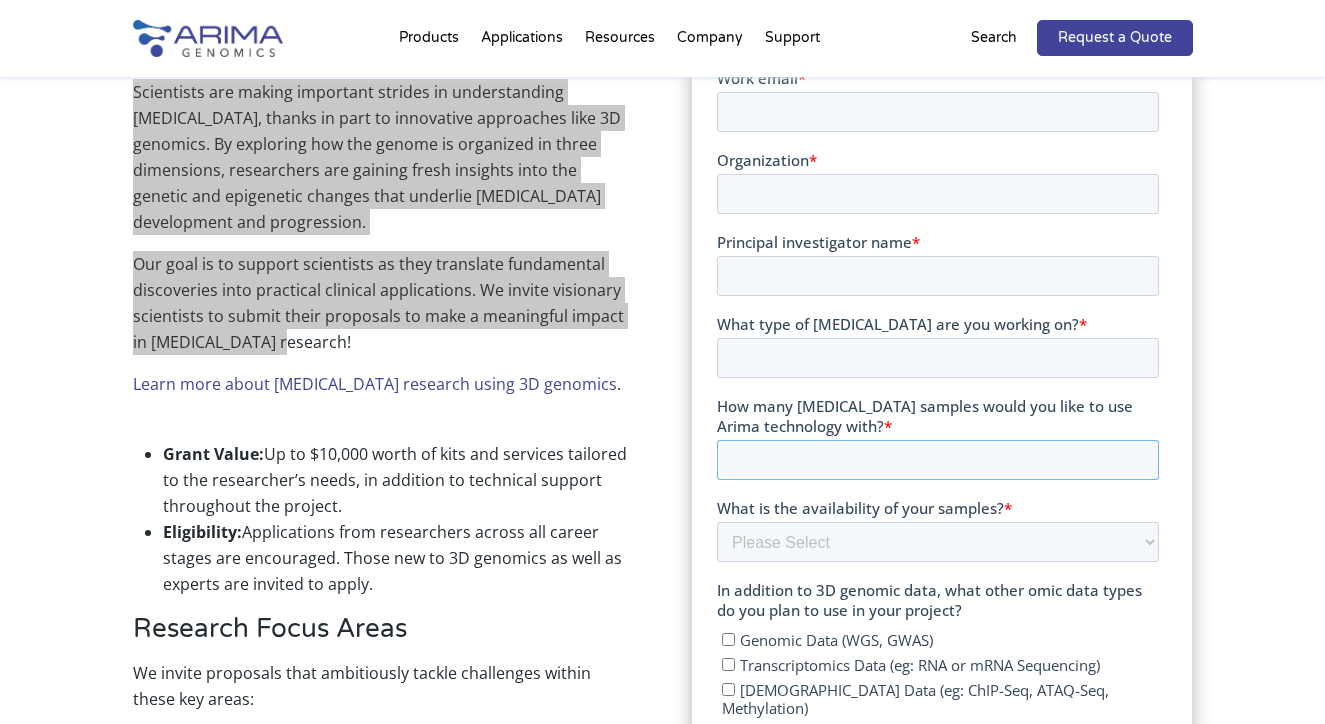 click on "How many cancer samples would you like to use Arima technology with? *" at bounding box center [937, 461] 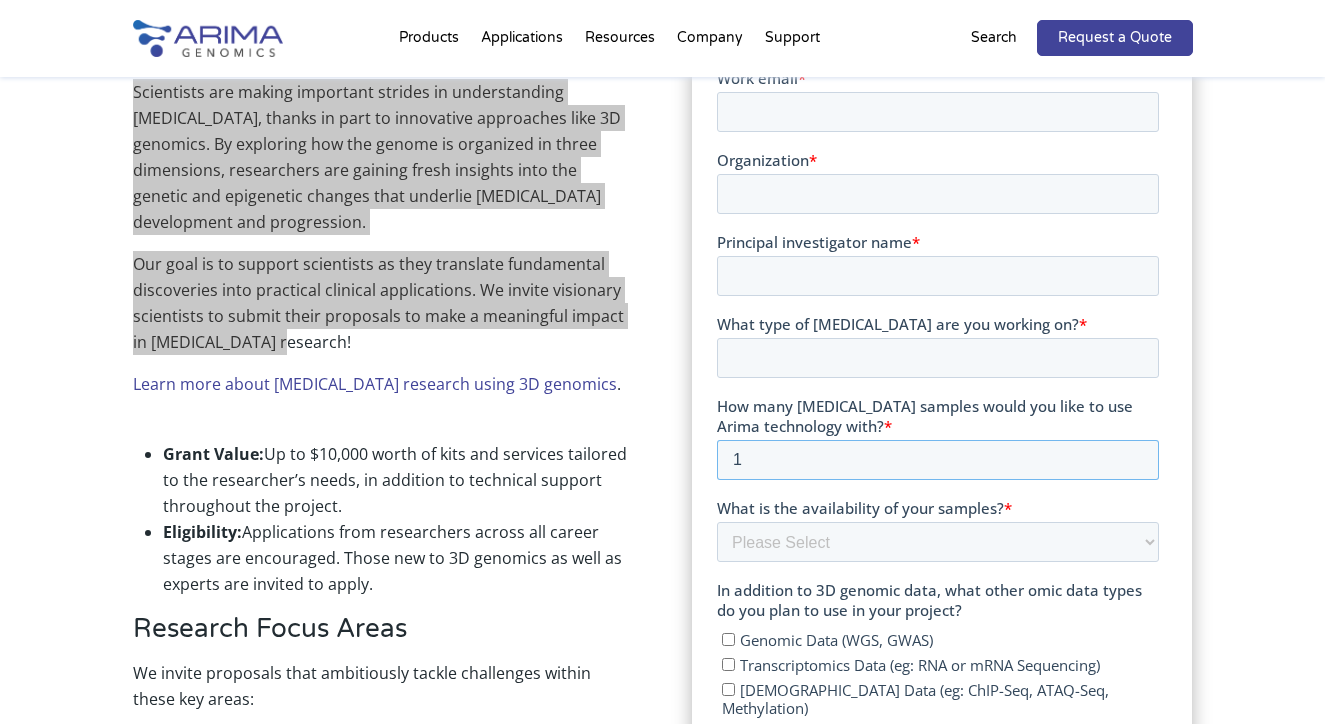 click on "1" at bounding box center [937, 461] 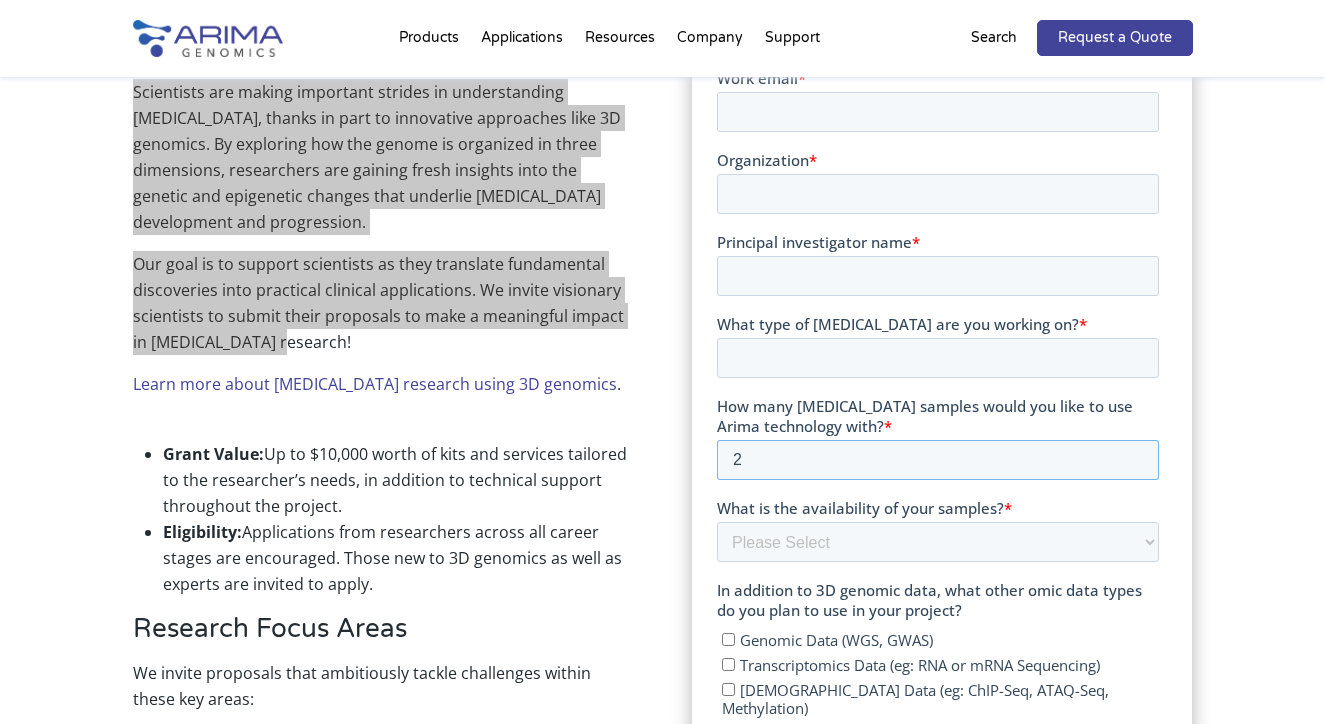 click on "2" at bounding box center [937, 461] 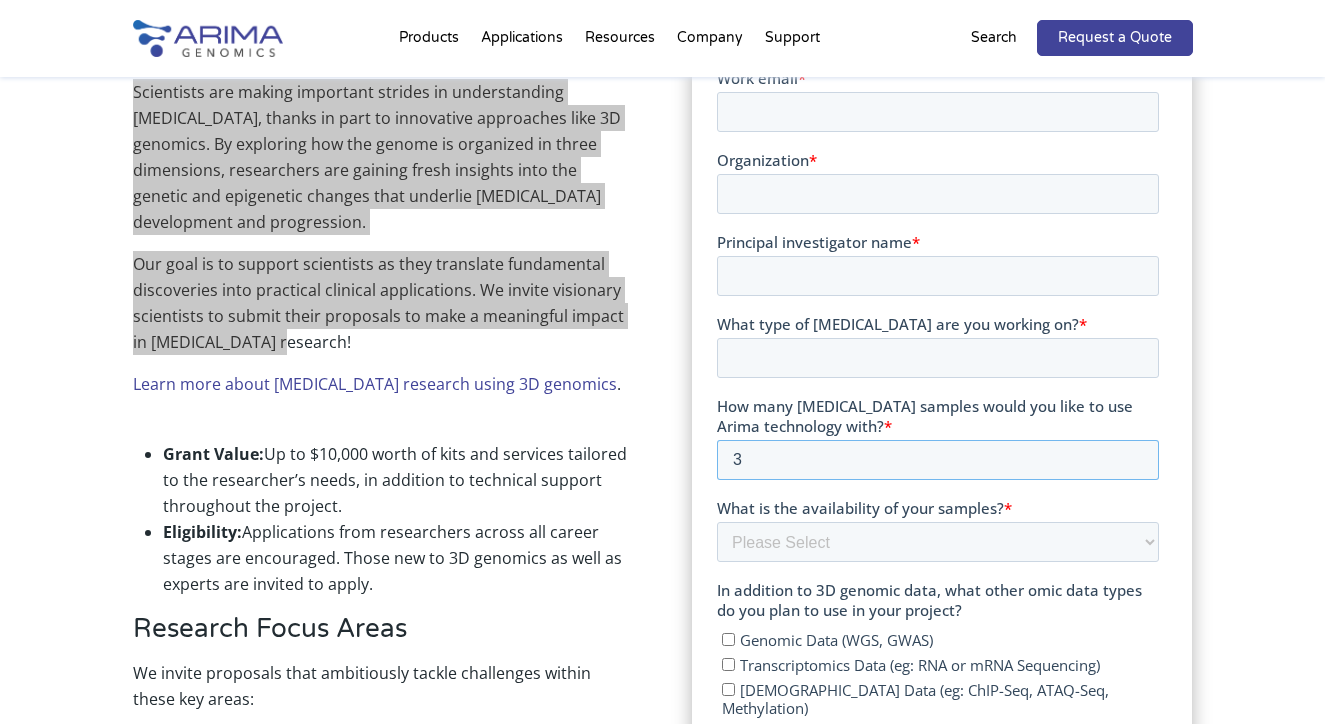 click on "3" at bounding box center [937, 461] 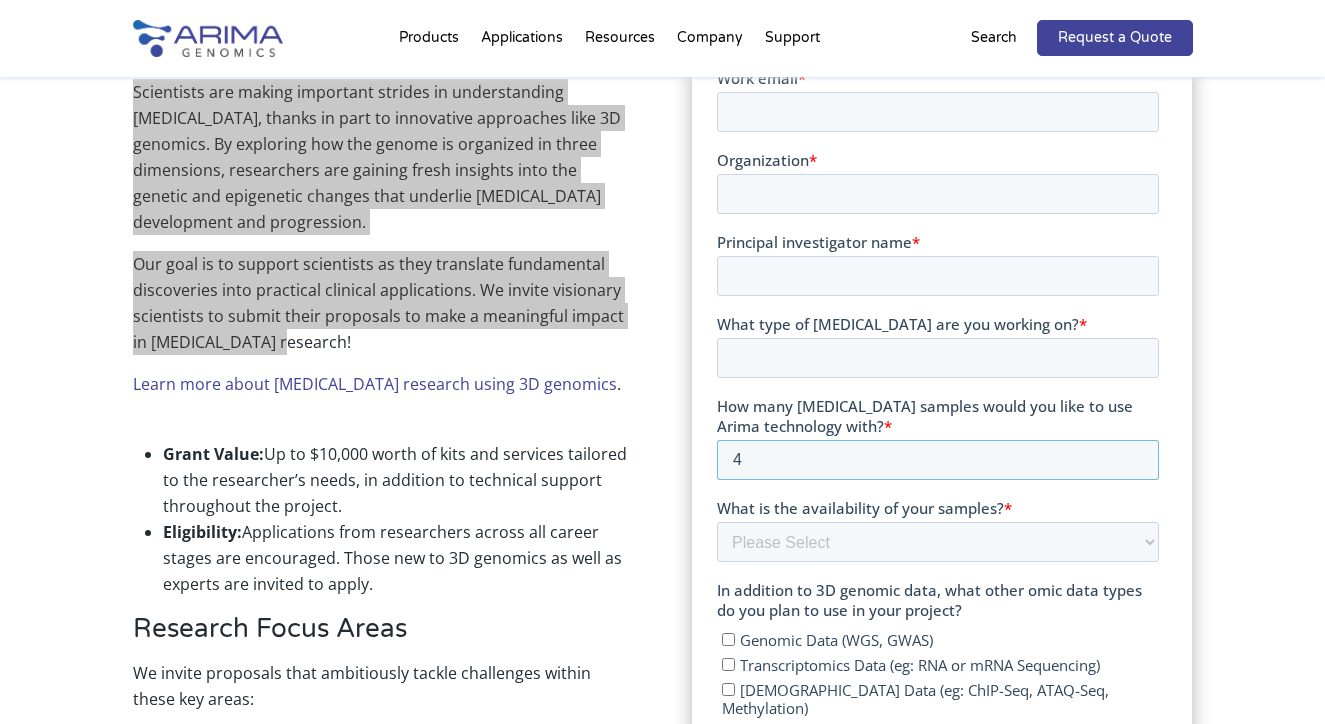 click on "4" at bounding box center [937, 461] 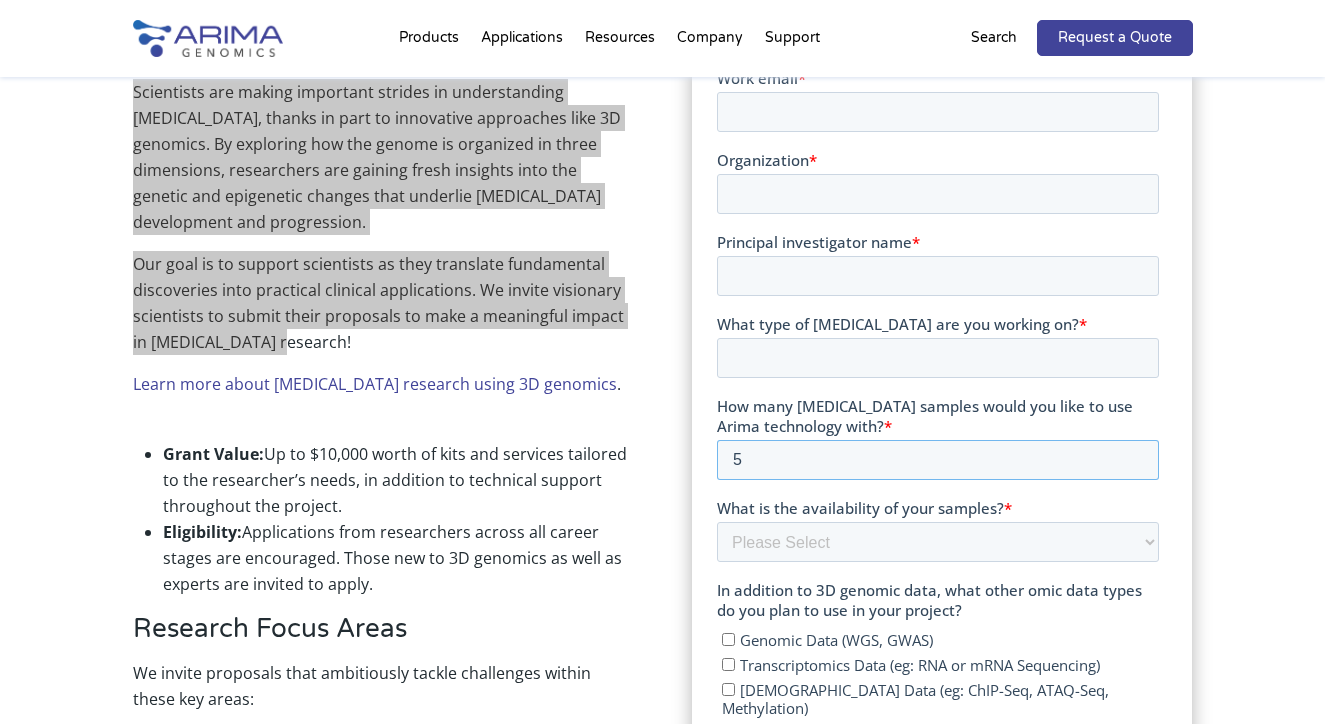 click on "5" at bounding box center (937, 461) 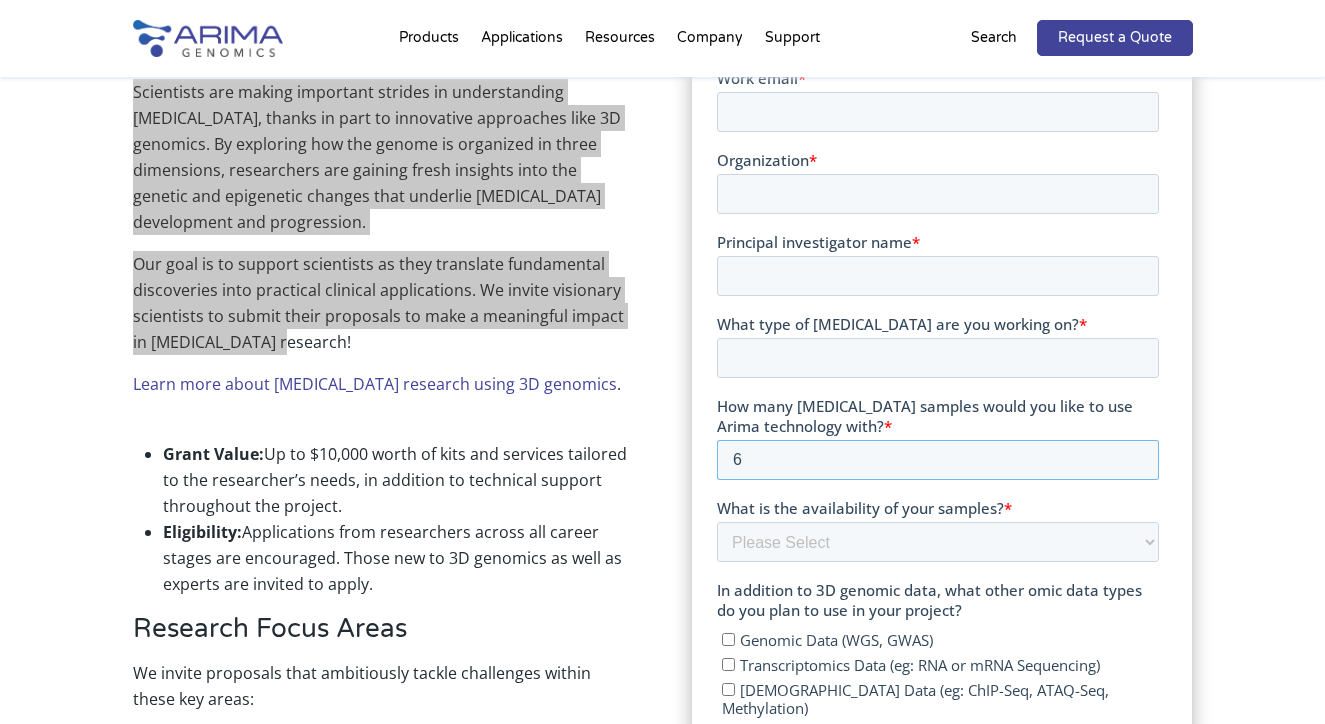click on "6" at bounding box center [937, 461] 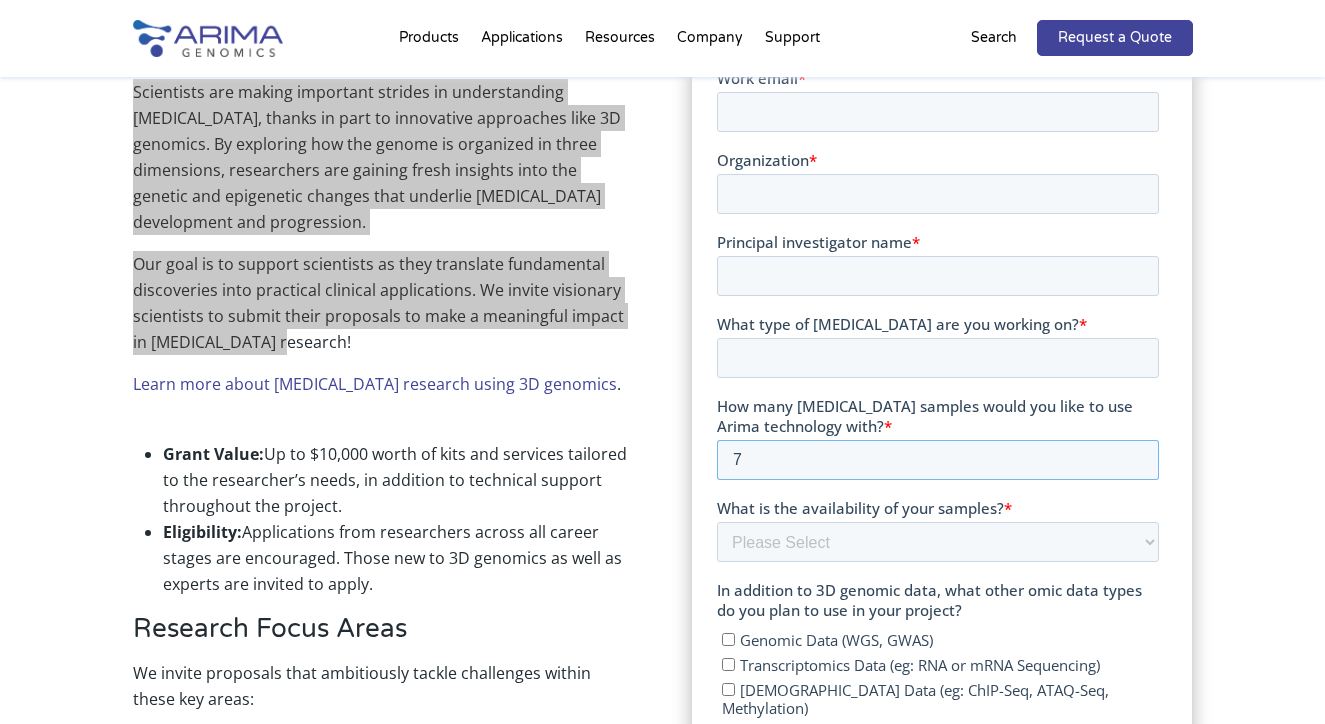 click on "7" at bounding box center (937, 461) 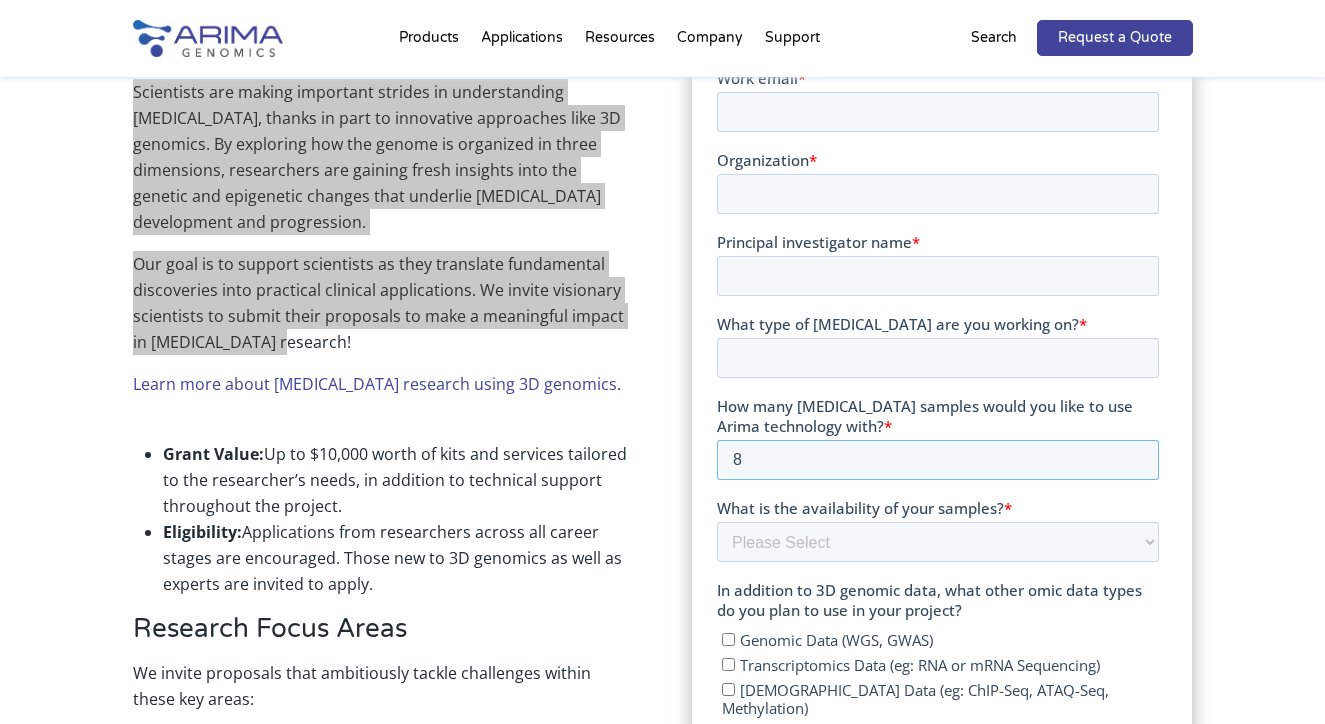 click on "8" at bounding box center [937, 461] 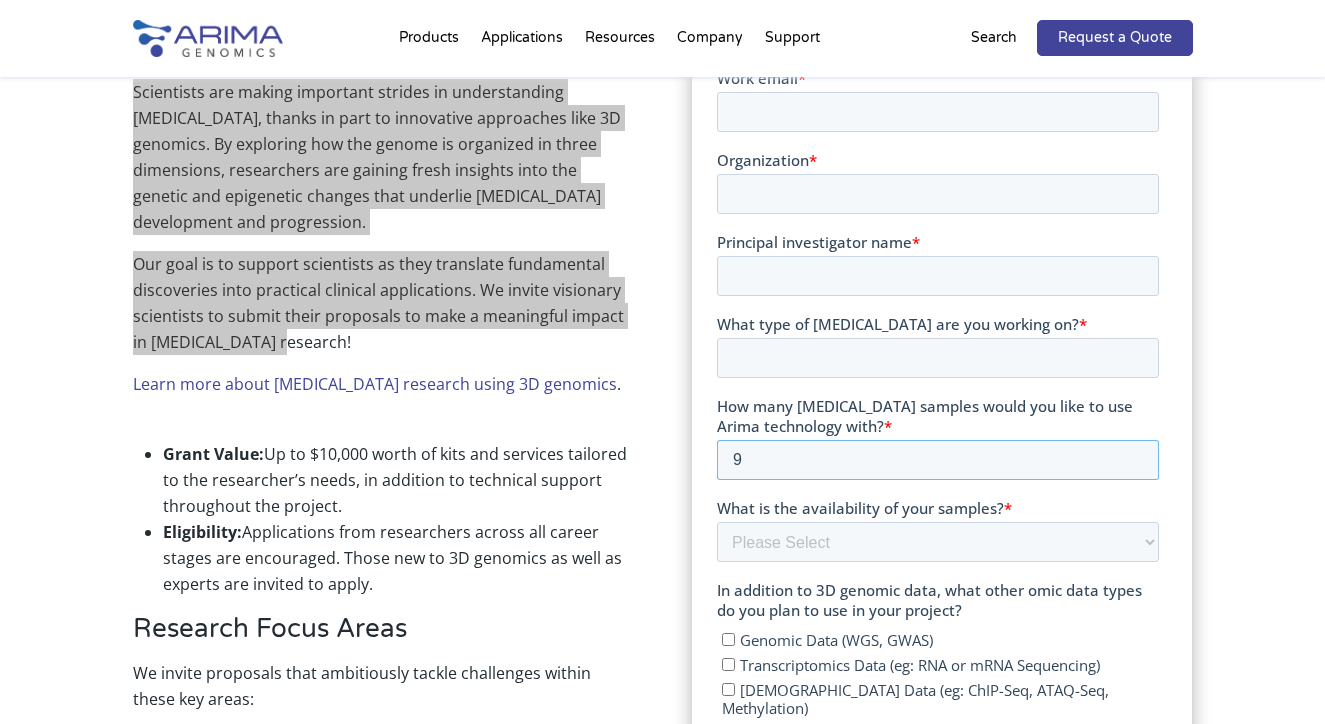 click on "9" at bounding box center (937, 461) 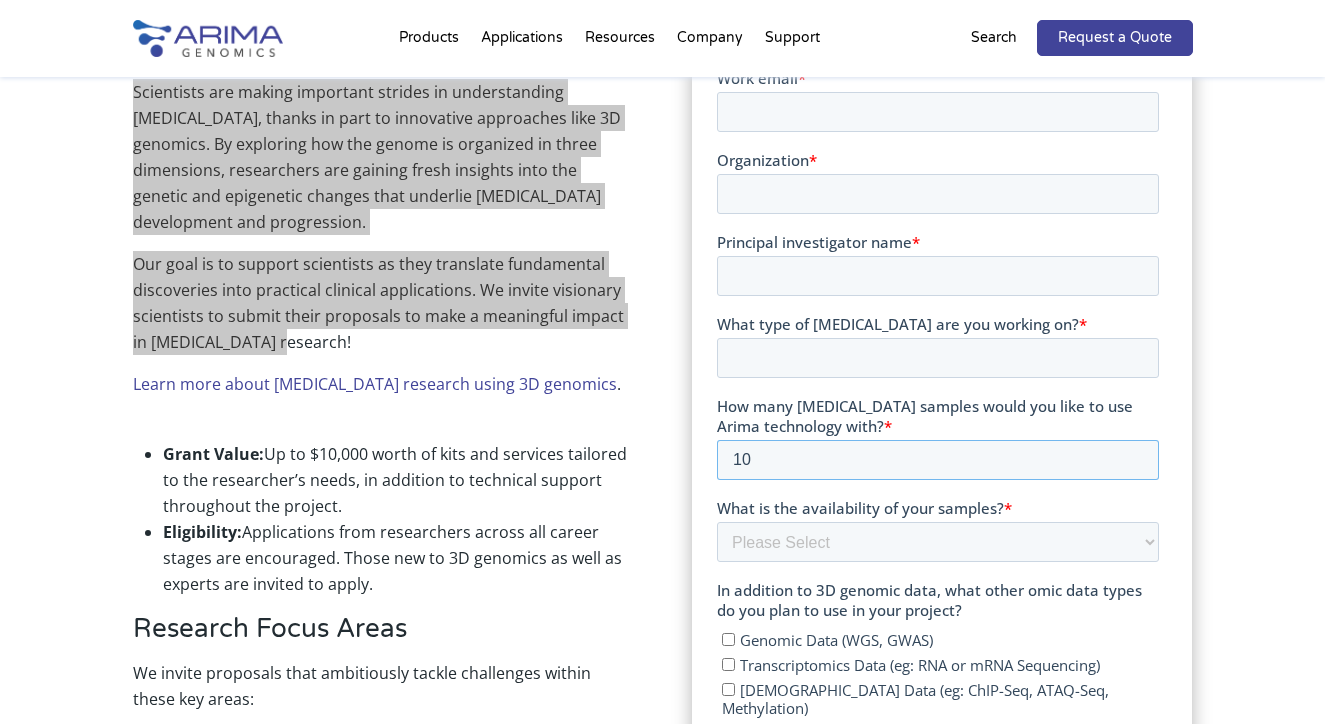 click on "10" at bounding box center [937, 461] 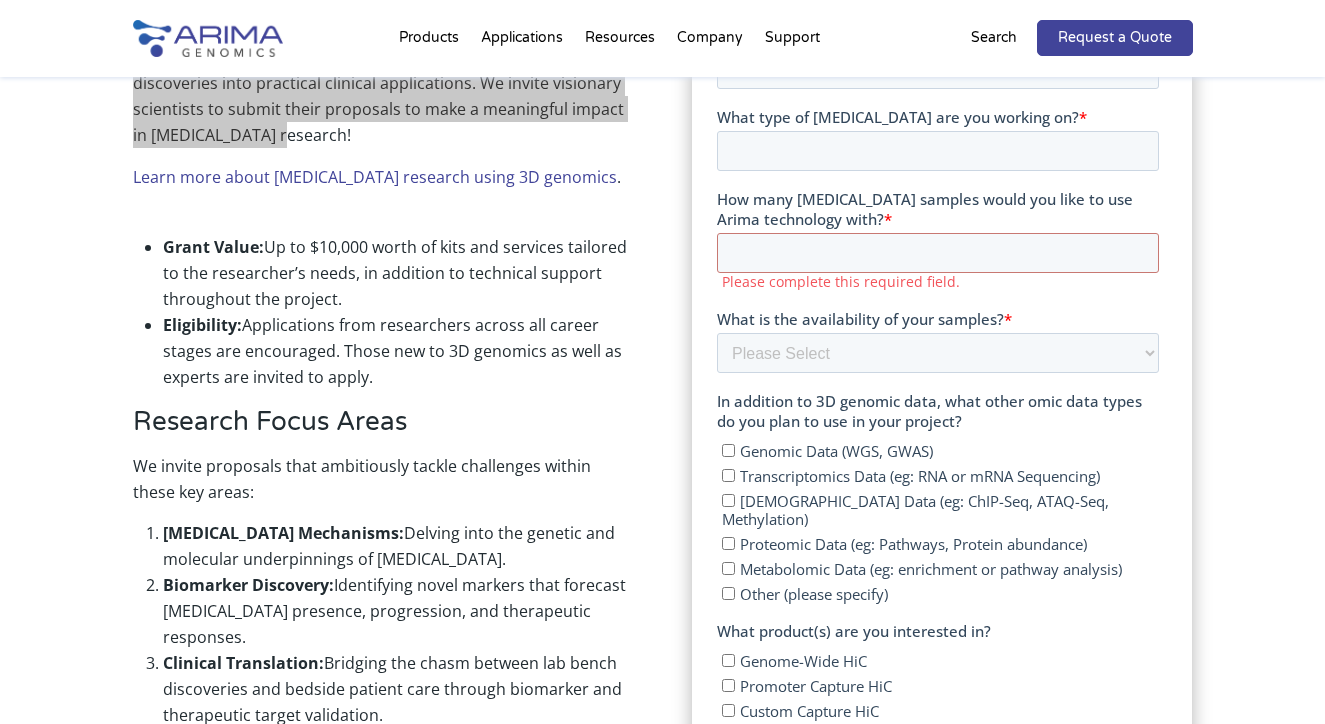scroll, scrollTop: 800, scrollLeft: 0, axis: vertical 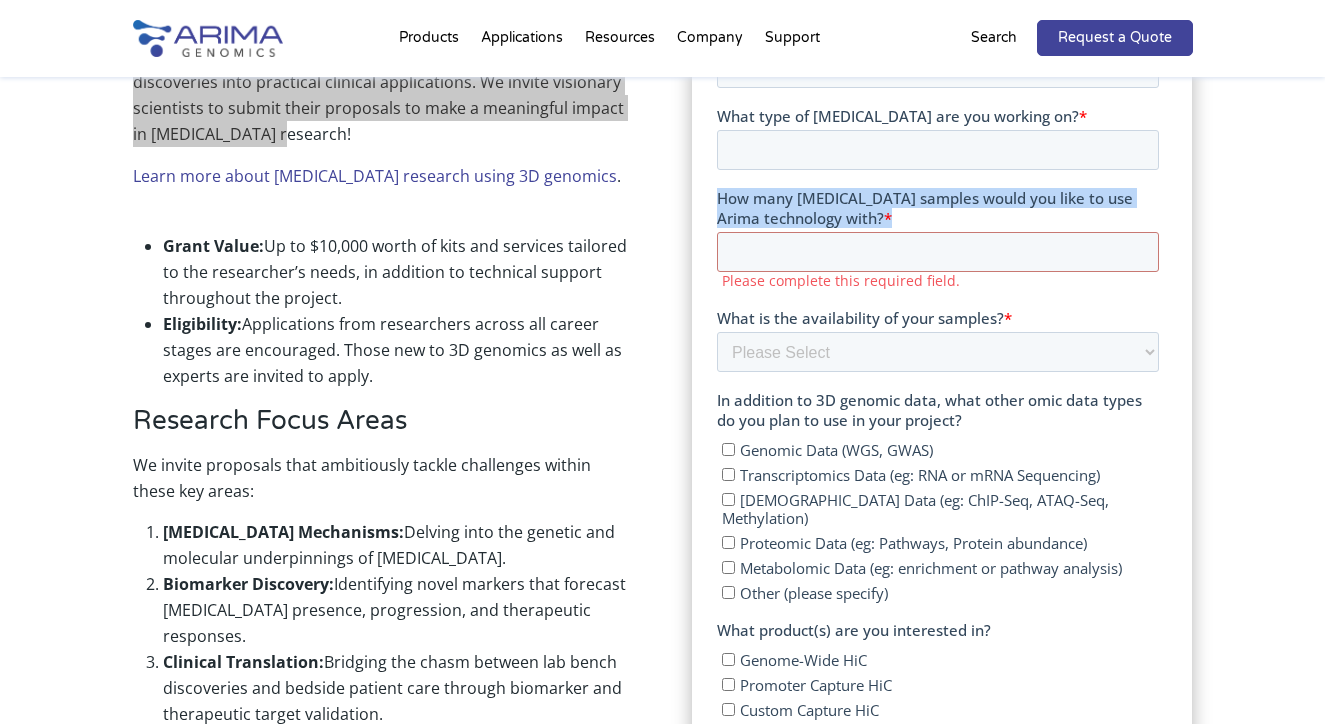 drag, startPoint x: 716, startPoint y: 196, endPoint x: 845, endPoint y: 217, distance: 130.69812 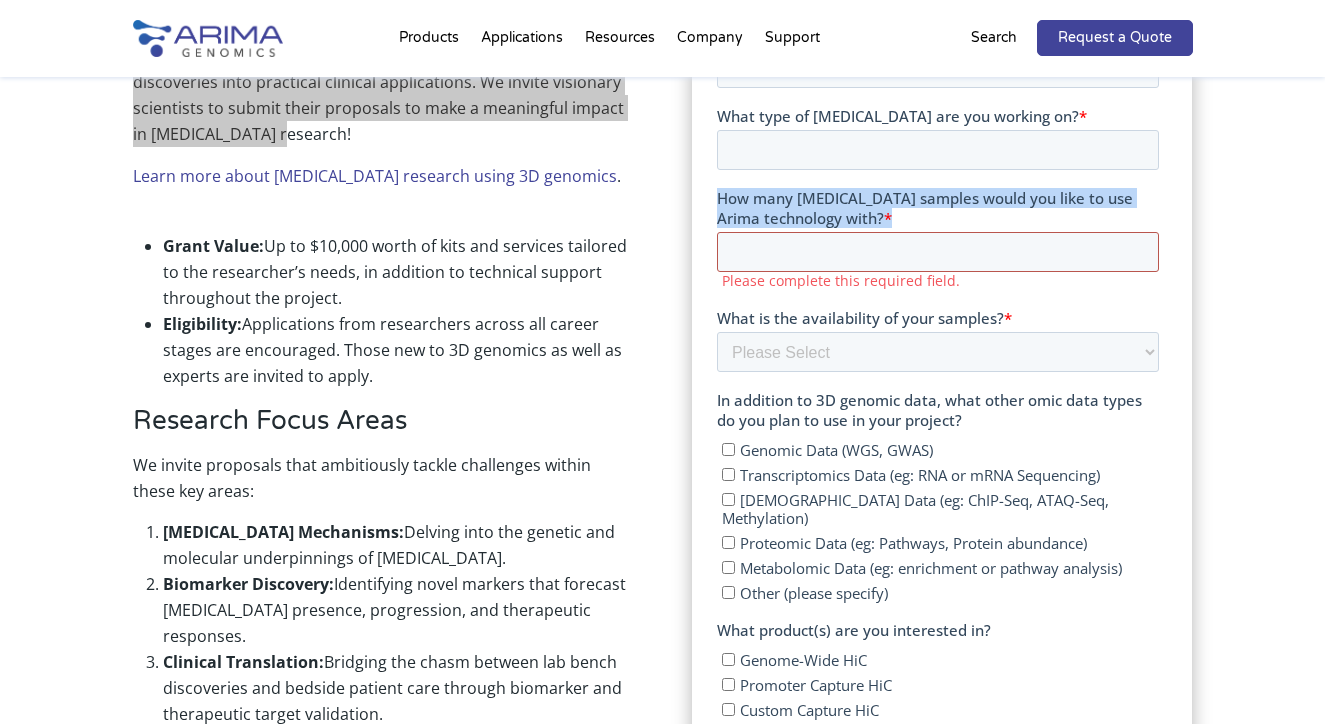 click on "How many cancer samples would you like to use Arima technology with? *" at bounding box center (937, 253) 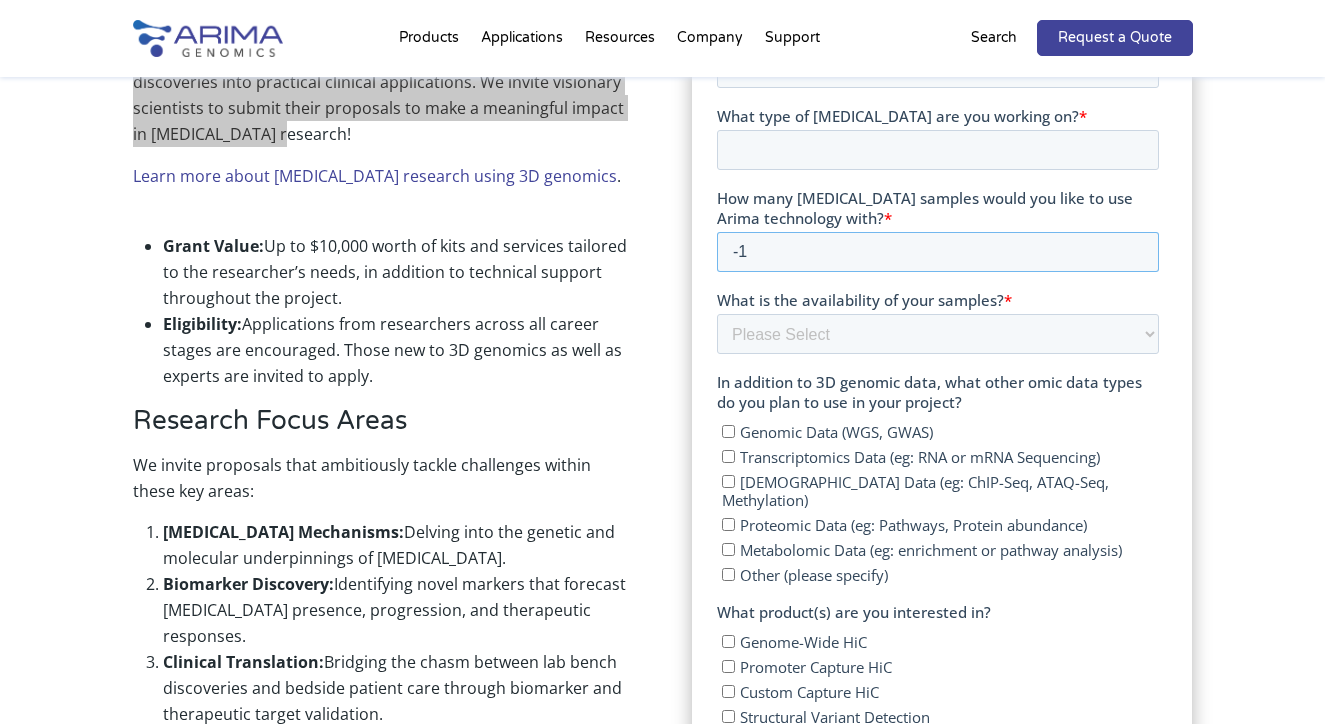 click on "-1" at bounding box center [937, 253] 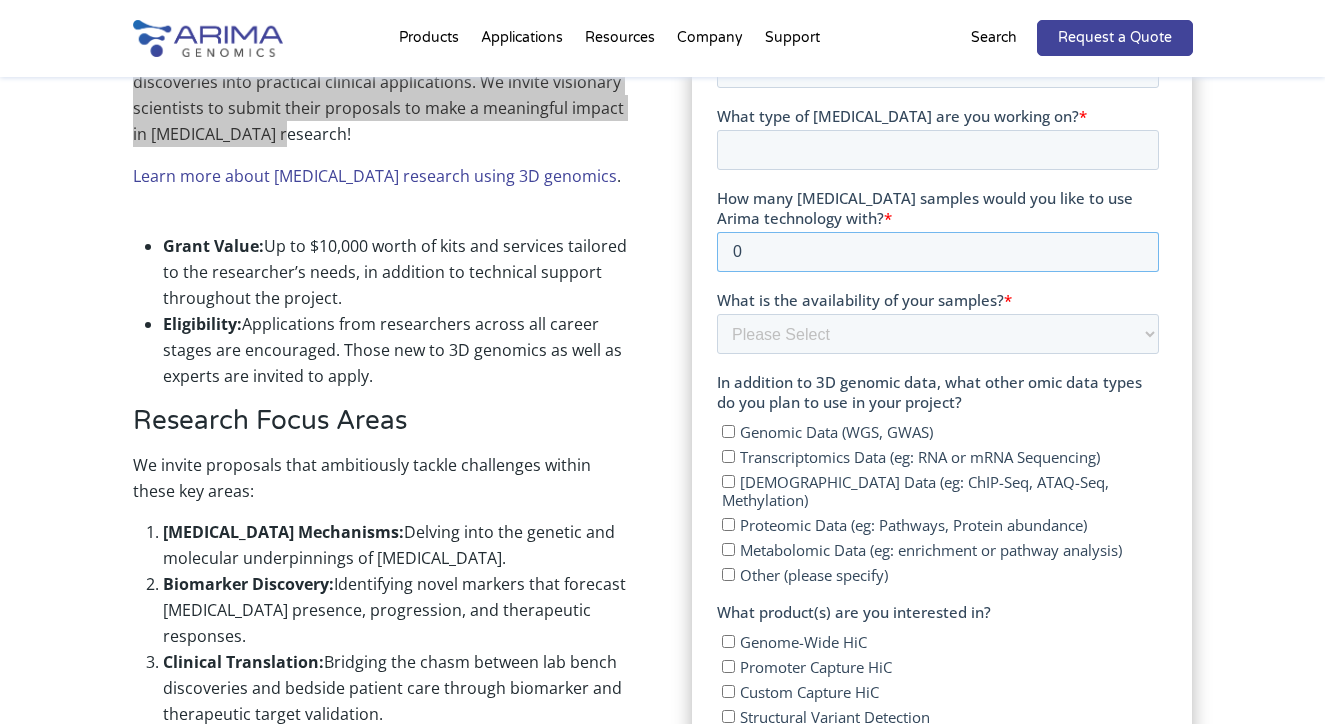 click on "0" at bounding box center (937, 253) 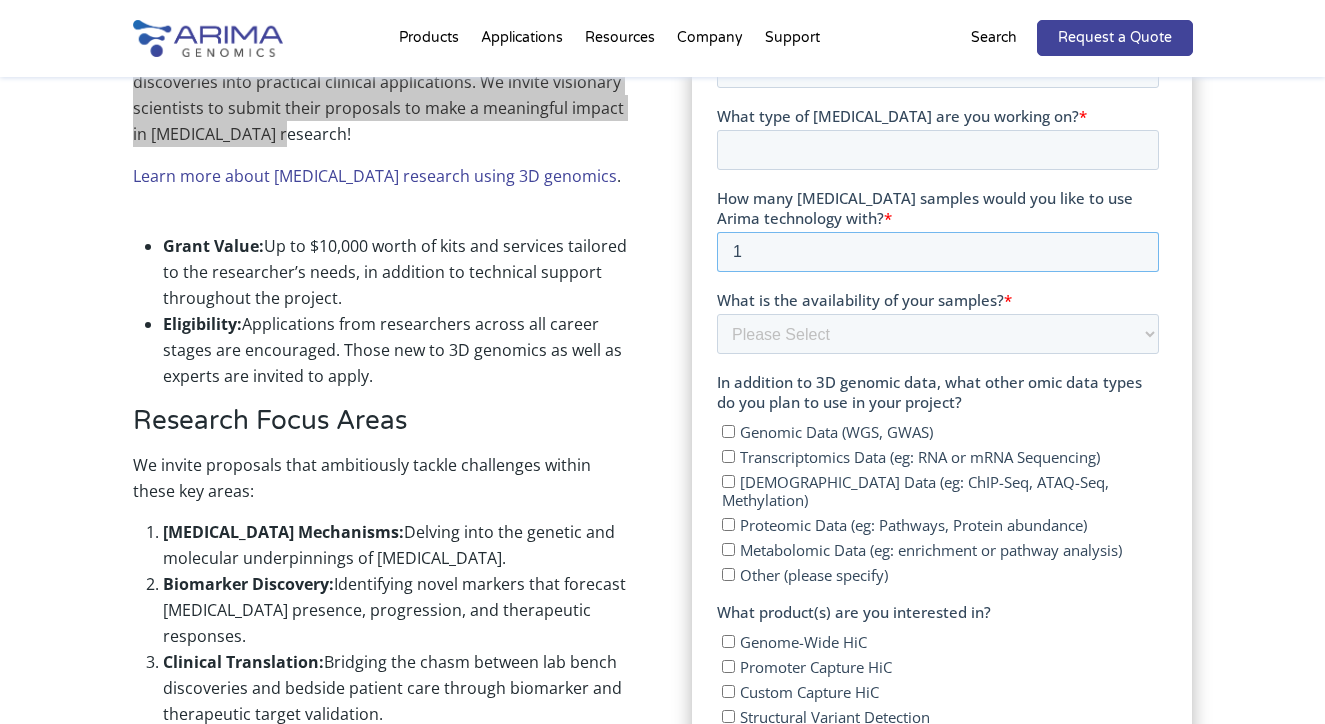 click on "1" at bounding box center [937, 253] 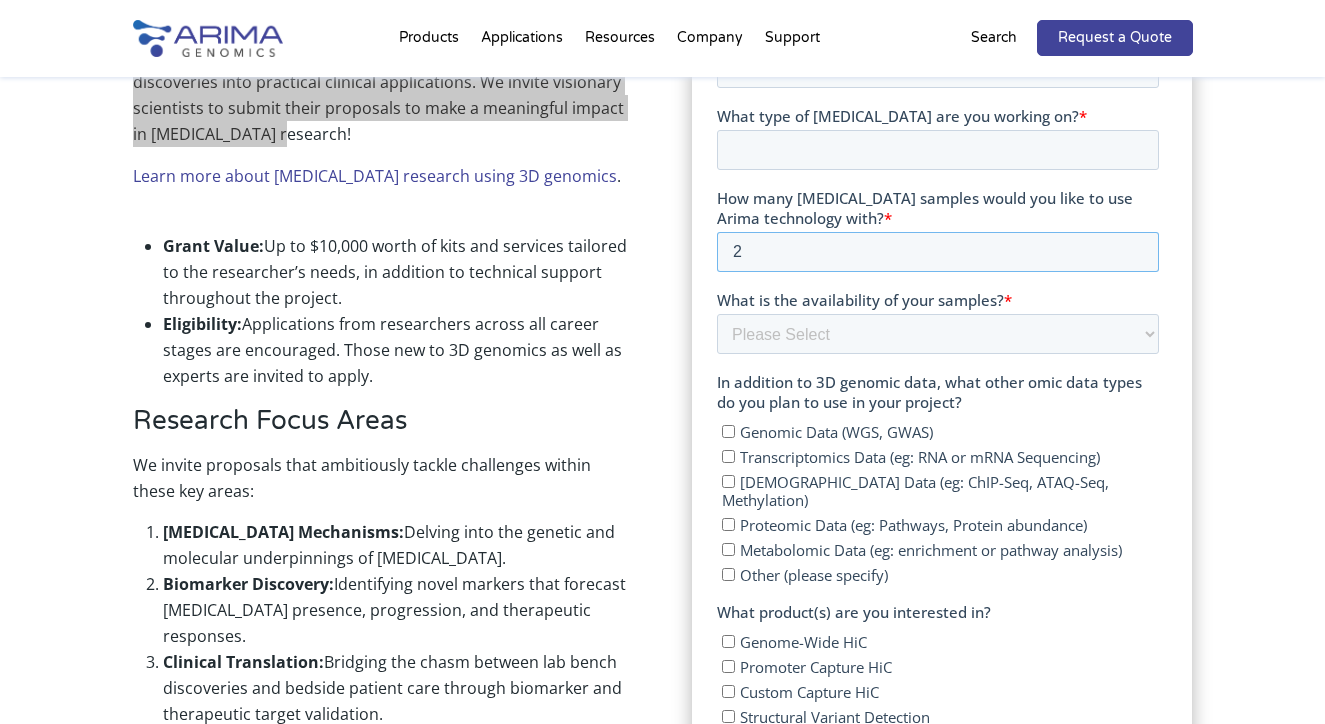 click on "2" at bounding box center (937, 253) 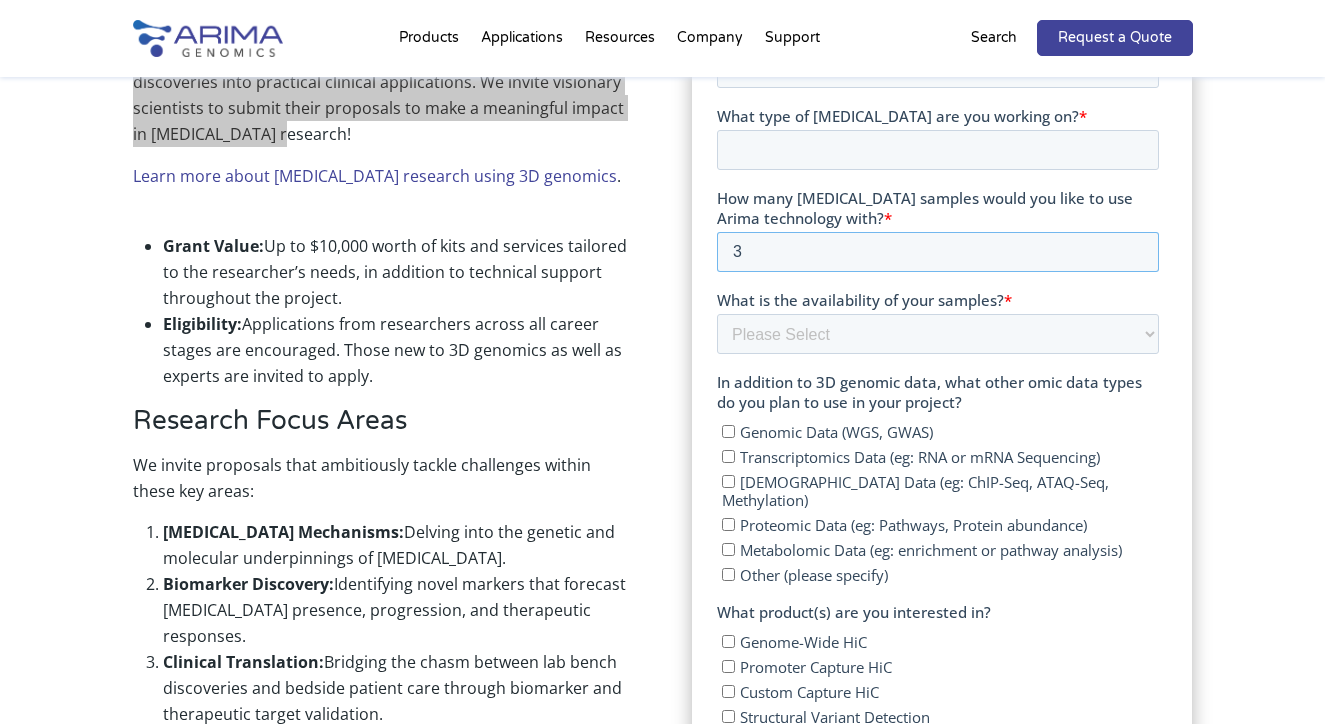 type on "3" 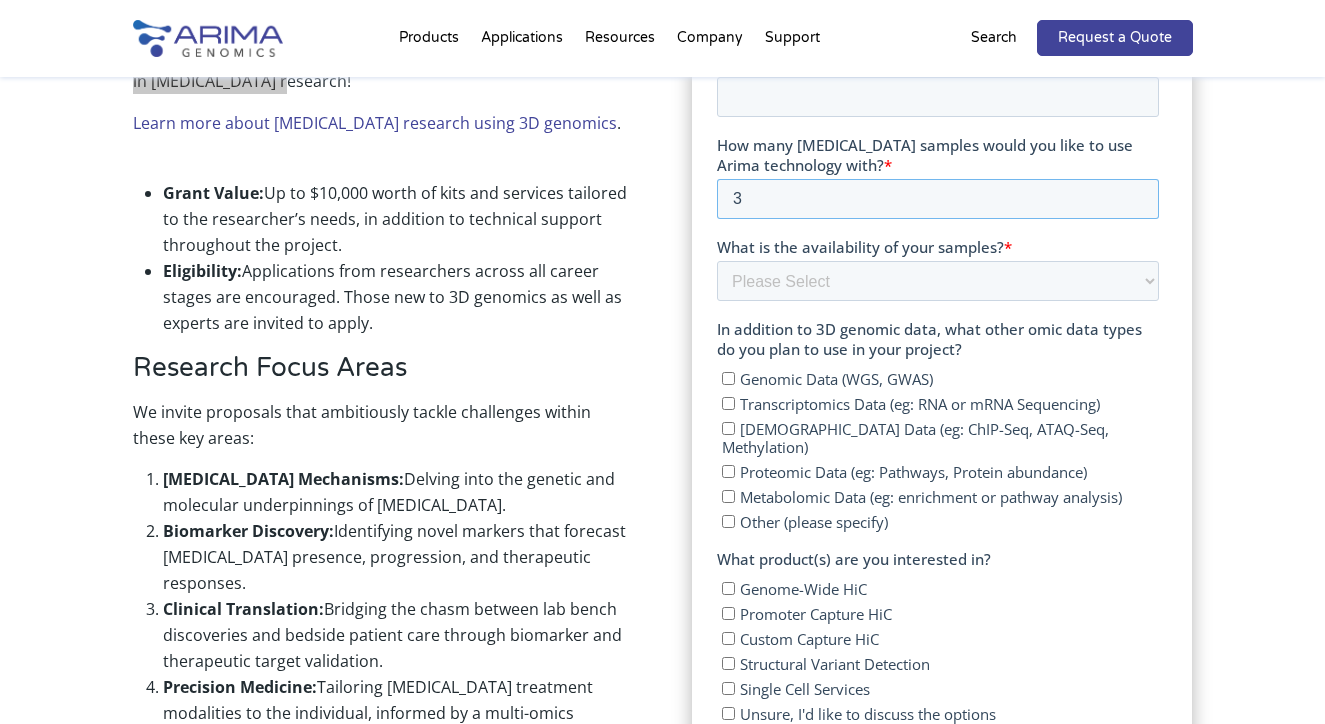 scroll, scrollTop: 862, scrollLeft: 0, axis: vertical 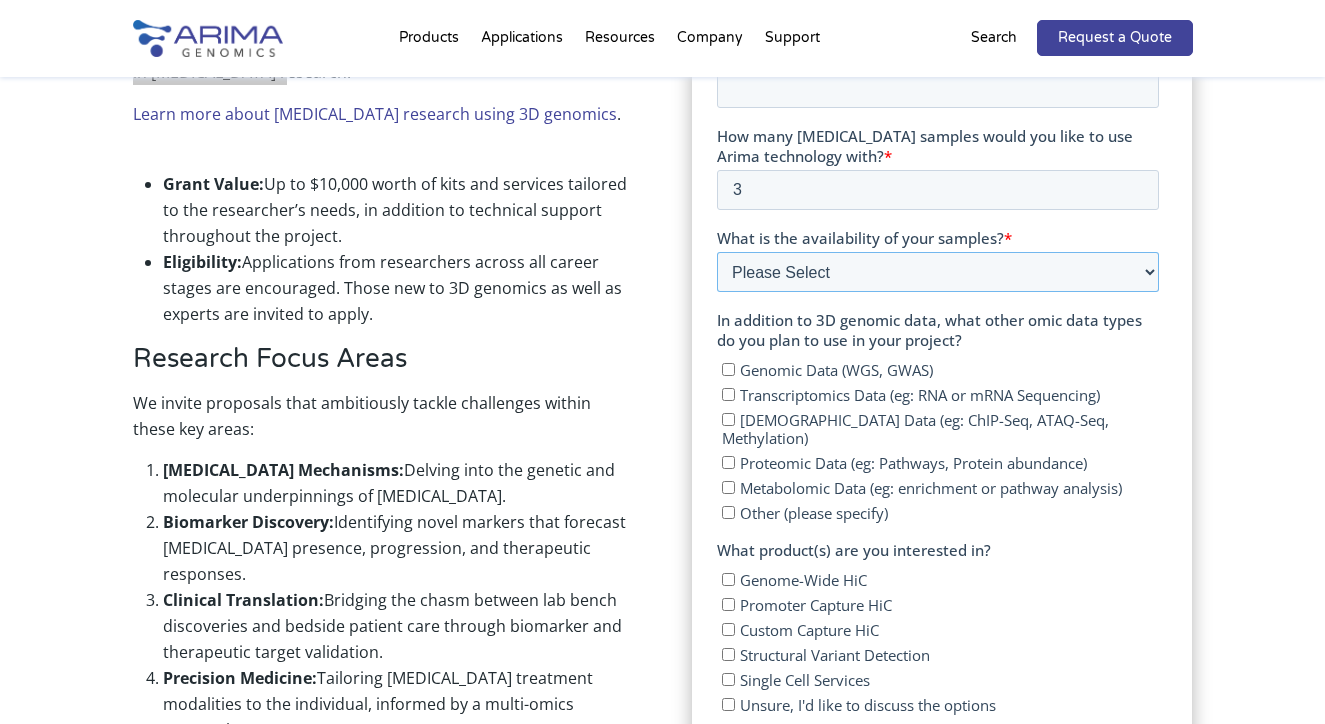 click on "Please Select Currently ready for use Will be ready within 2 months Will take longer than 2 months to acquire" at bounding box center (937, 273) 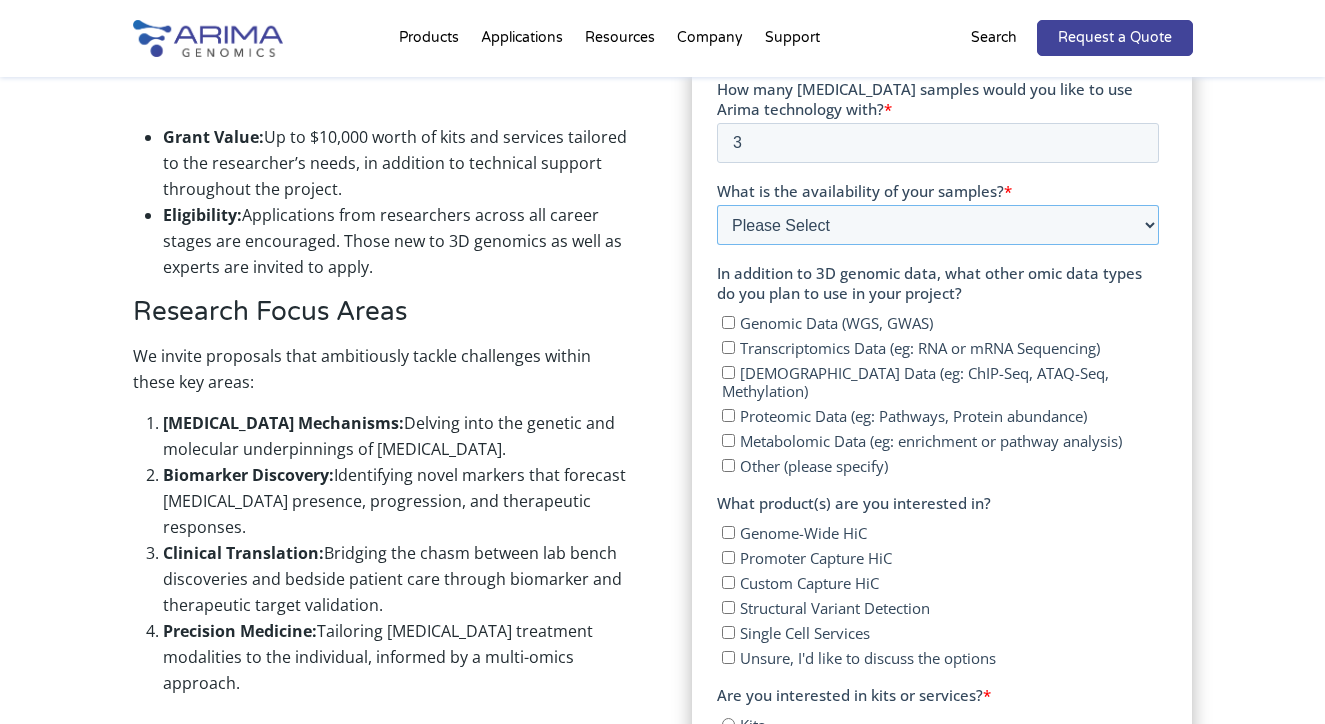 scroll, scrollTop: 916, scrollLeft: 0, axis: vertical 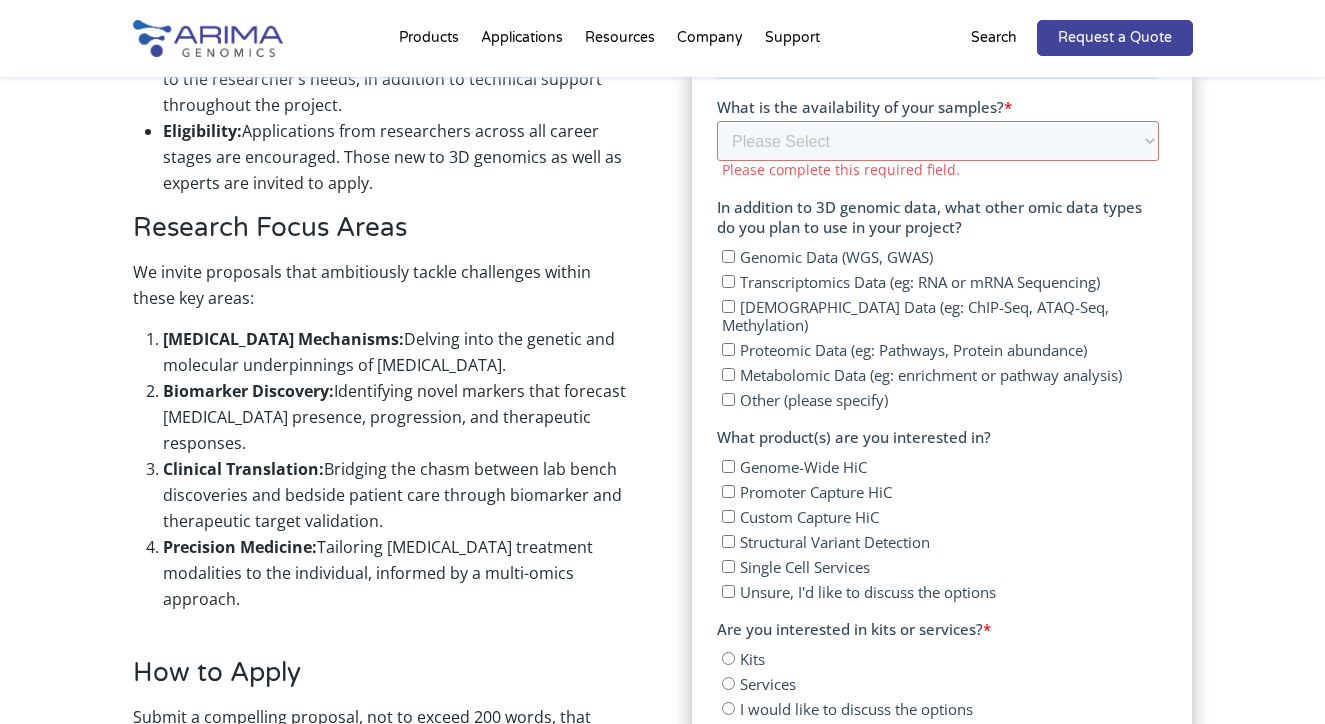 click on "In addition to 3D genomic data, what other omic data types do you plan to use in your project?" at bounding box center (928, 218) 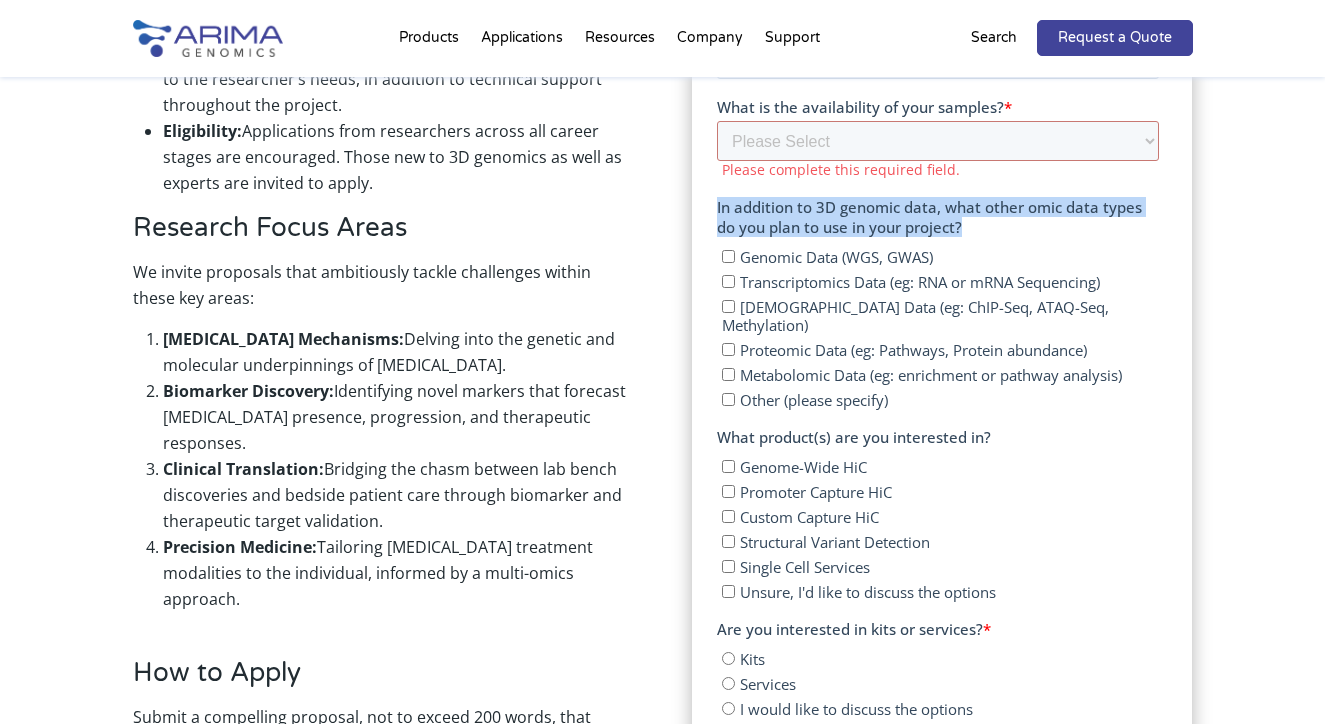 drag, startPoint x: 718, startPoint y: 204, endPoint x: 968, endPoint y: 225, distance: 250.88045 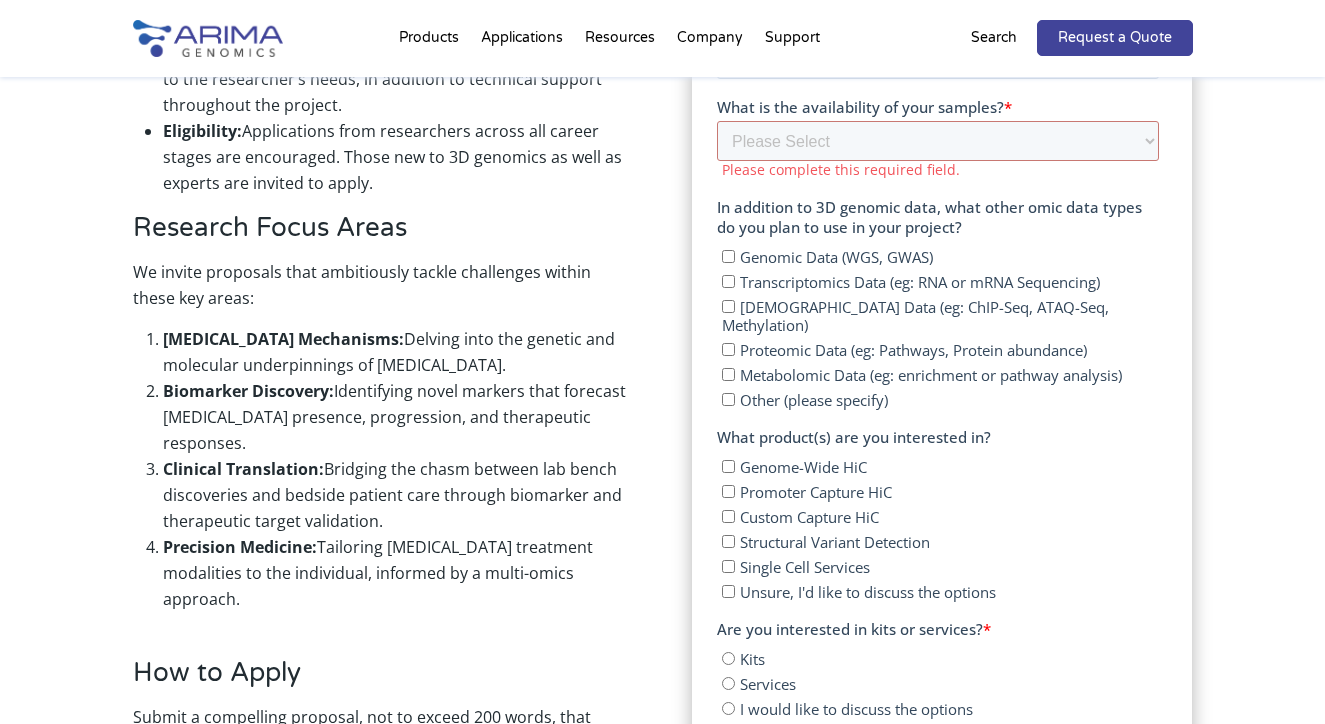 click on "Other (please specify)" at bounding box center (939, 400) 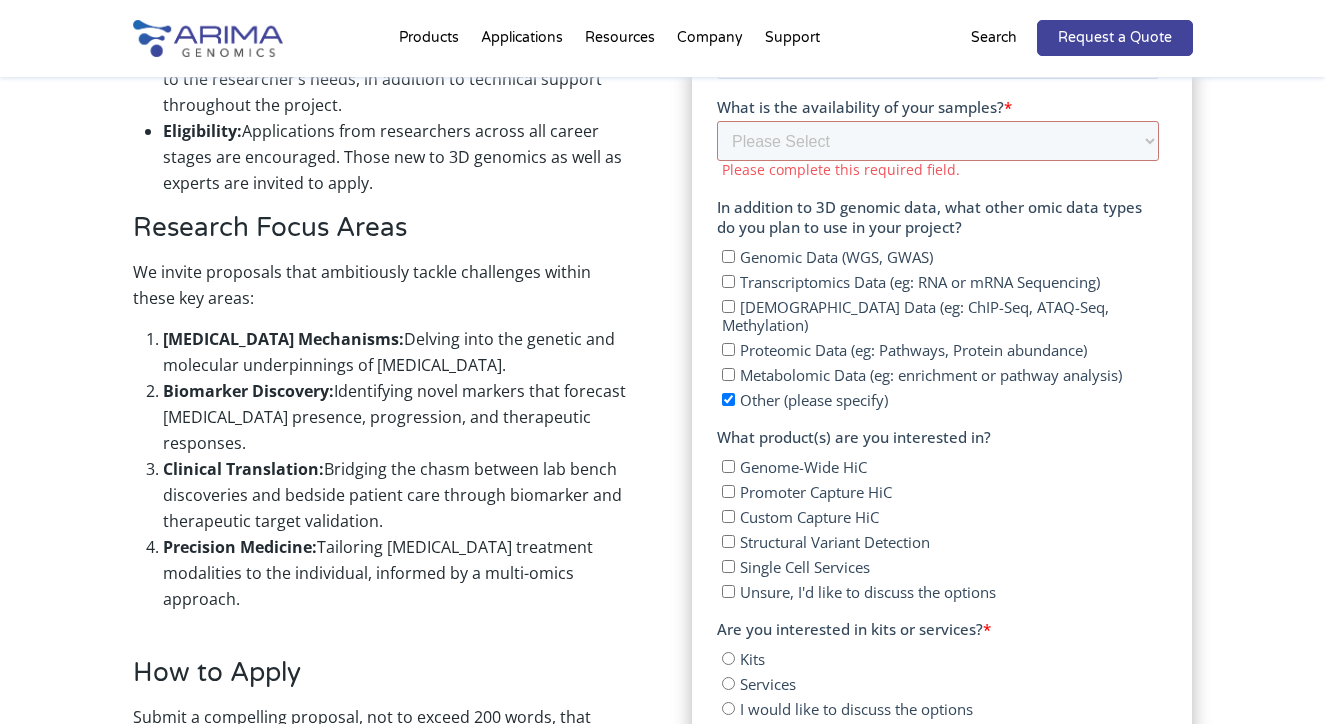 click on "Other (please specify)" at bounding box center [727, 400] 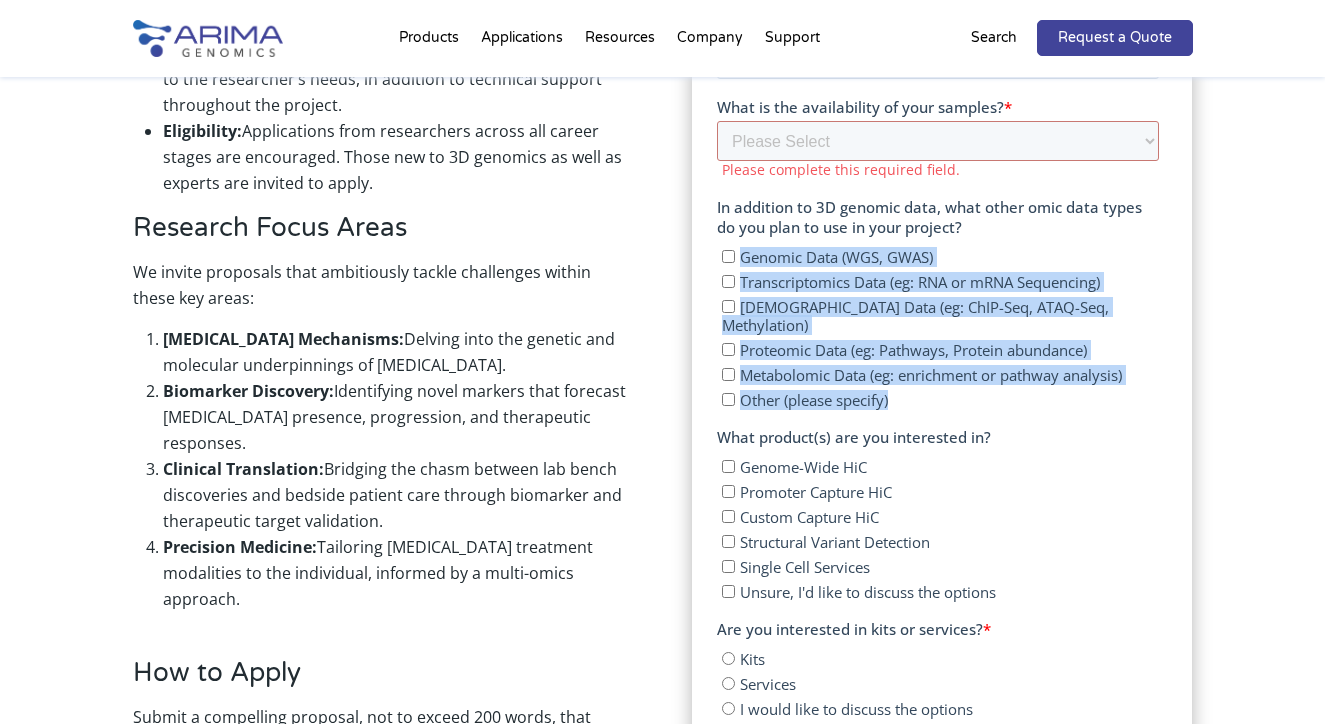 drag, startPoint x: 740, startPoint y: 254, endPoint x: 917, endPoint y: 380, distance: 217.26712 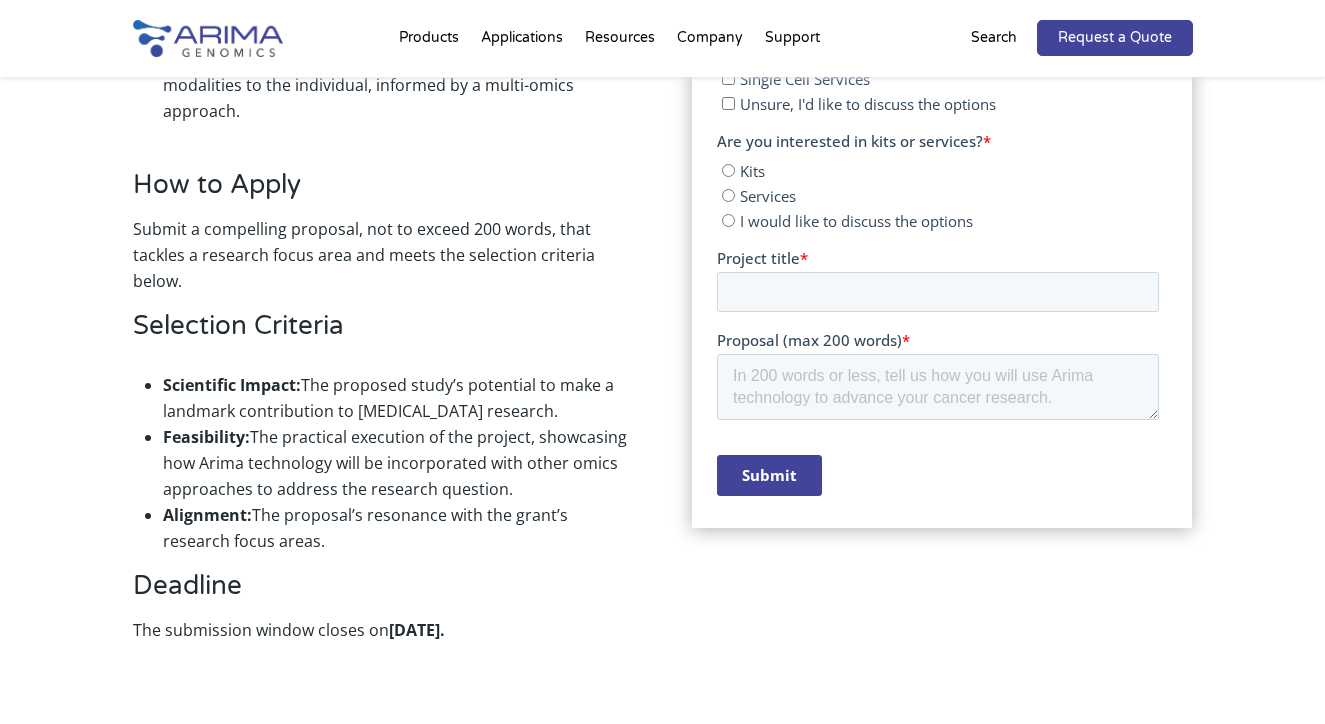 scroll, scrollTop: 1368, scrollLeft: 0, axis: vertical 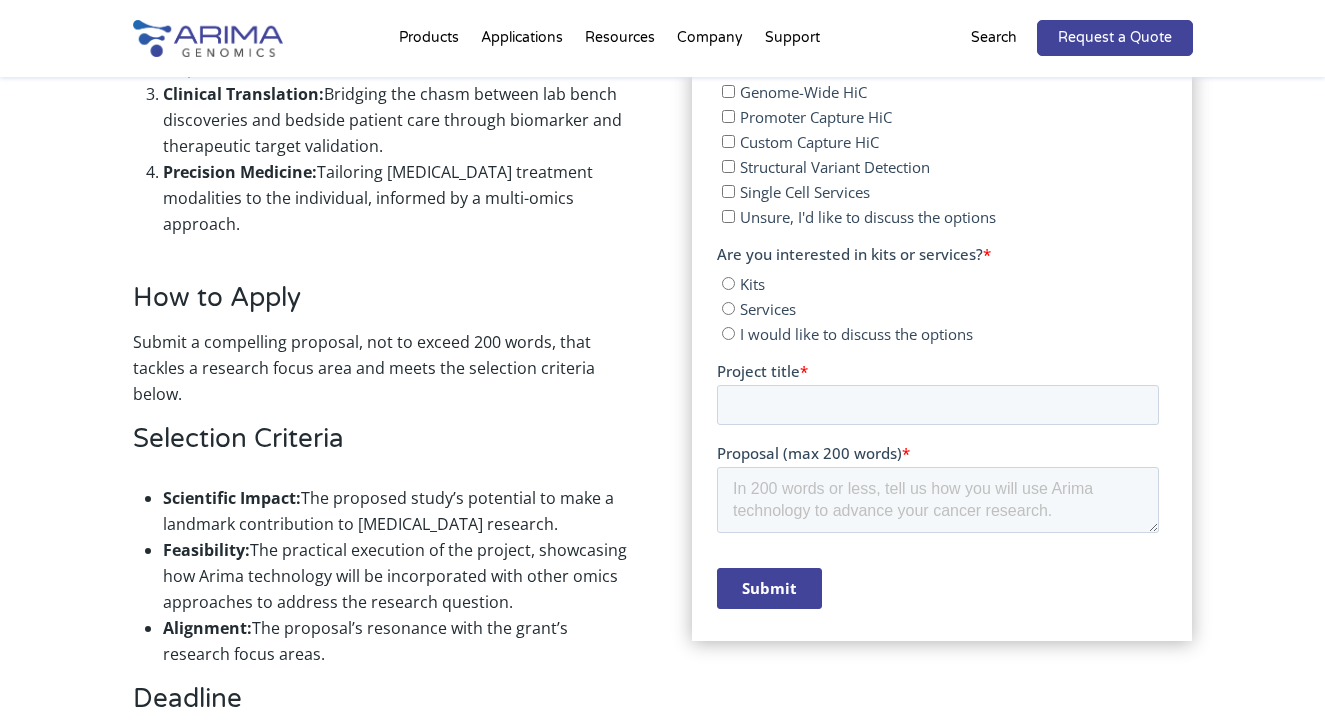 click on "Are you interested in kits or services?" at bounding box center (849, 255) 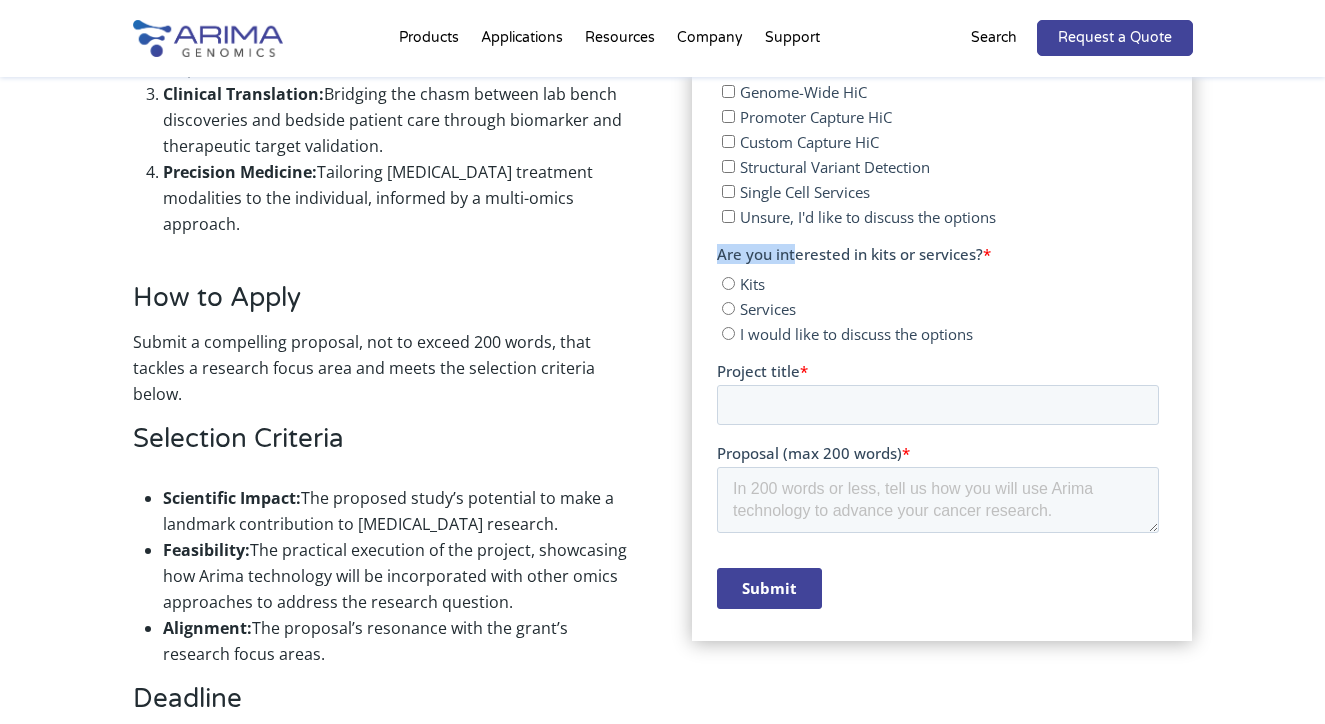 drag, startPoint x: 717, startPoint y: 242, endPoint x: 794, endPoint y: 244, distance: 77.02597 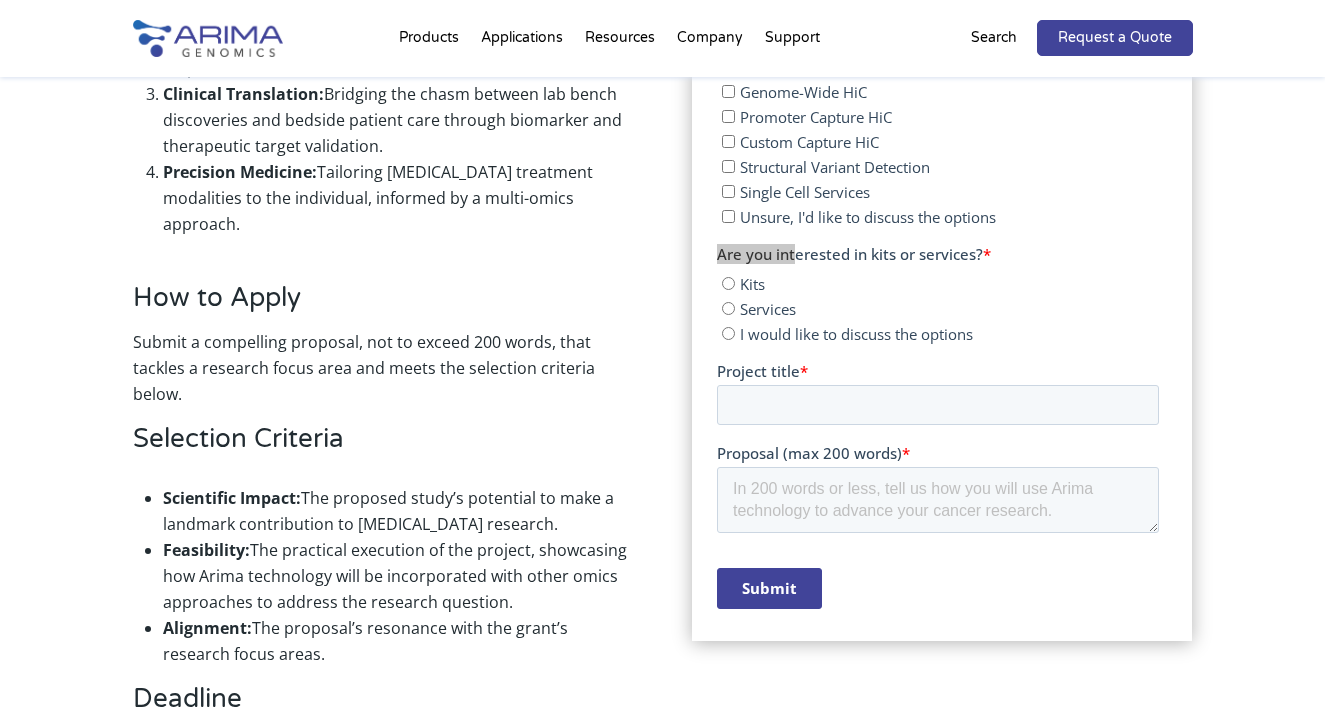 click on "Grant Overview Scientists are making important strides in understanding cancer, thanks in part to innovative approaches like 3D genomics. By exploring how the genome is organized in three dimensions, researchers are gaining fresh insights into the genetic and epigenetic changes that underlie cancer development and progression. Our goal is to support scientists as they translate fundamental discoveries into practical clinical applications. We invite visionary scientists to submit their proposals to make a meaningful impact in cancer research! Learn more about cancer research using 3D genomics . Grant Value:  Up to $10,000 worth of kits and services tailored to the researcher’s needs, in addition to technical support throughout the project. Eligibility:  Applications from researchers across all career stages are encouraged. Those new to 3D genomics as well as experts are invited to apply. Research Focus Areas We invite proposals that ambitiously tackle challenges within these key areas: Cancer Mechanisms:" at bounding box center (662, 6) 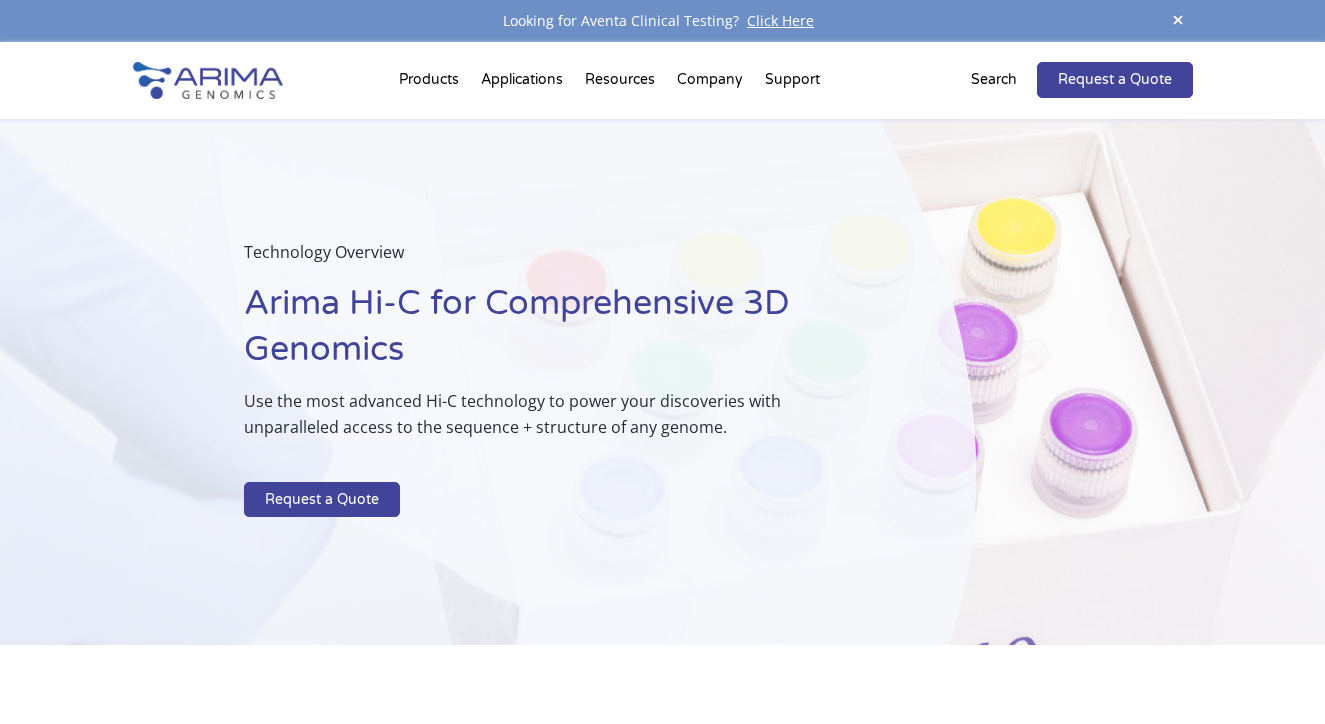 scroll, scrollTop: 0, scrollLeft: 0, axis: both 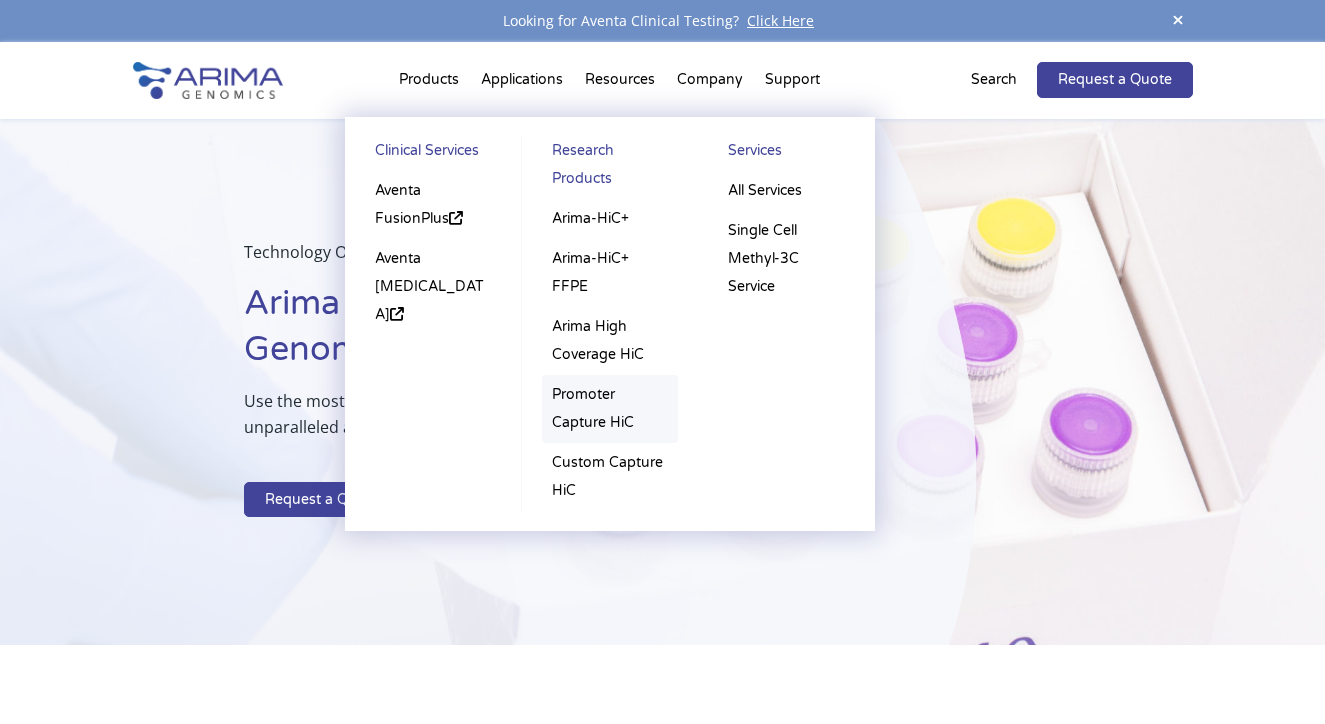 click on "Promoter Capture HiC" at bounding box center (610, 409) 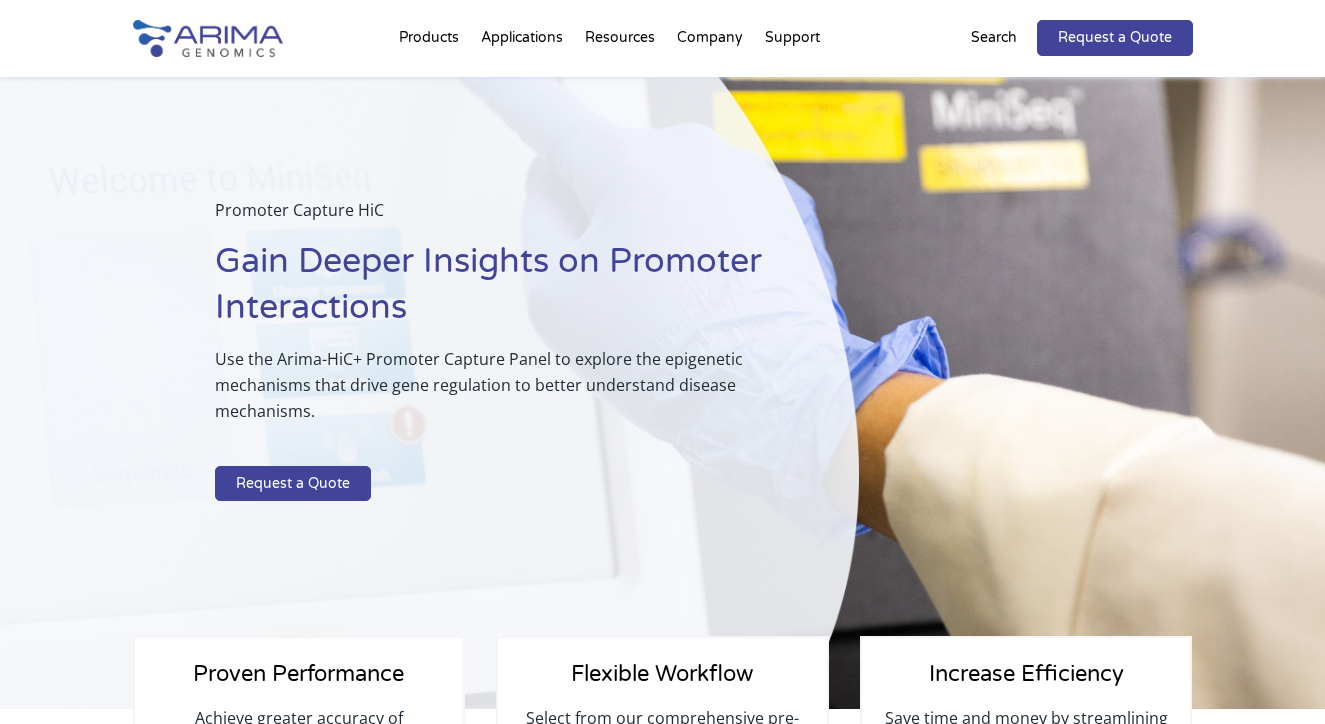 scroll, scrollTop: 0, scrollLeft: 0, axis: both 